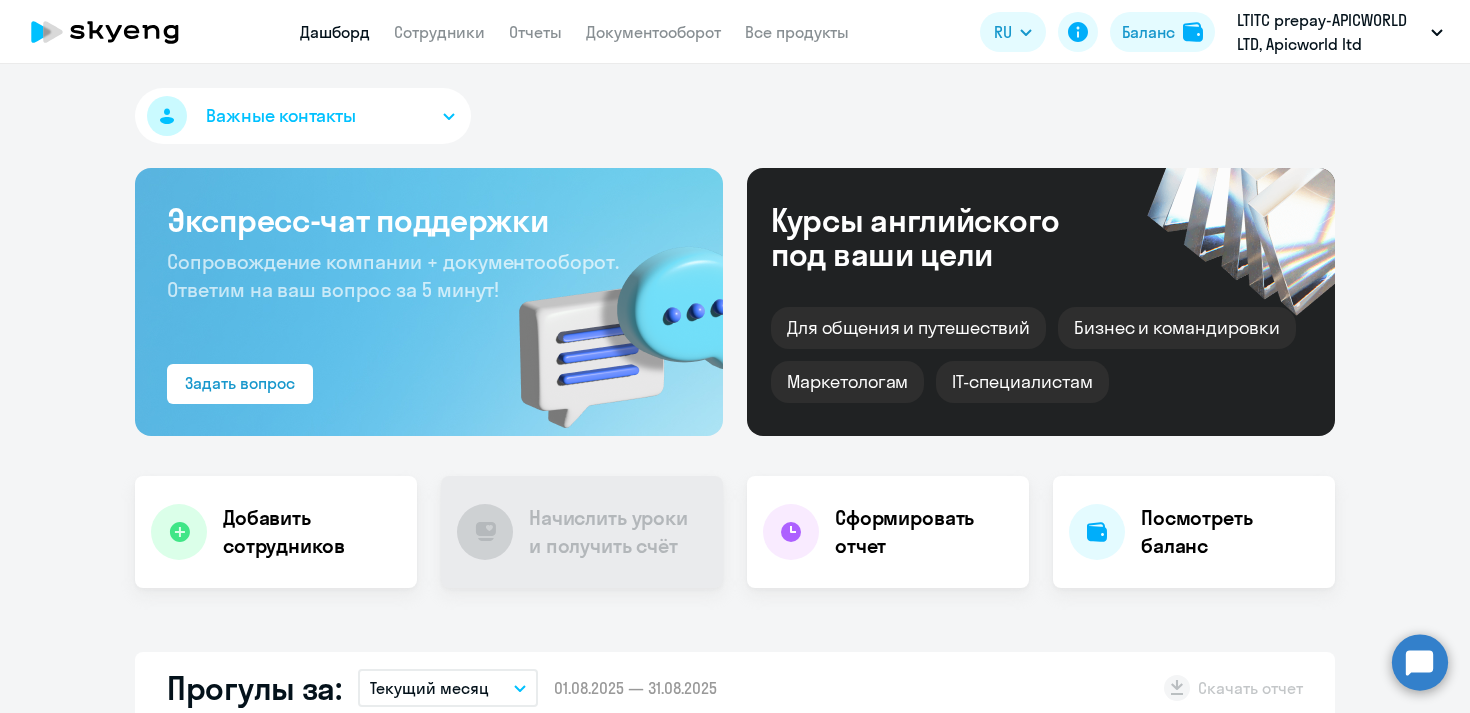 scroll, scrollTop: 0, scrollLeft: 0, axis: both 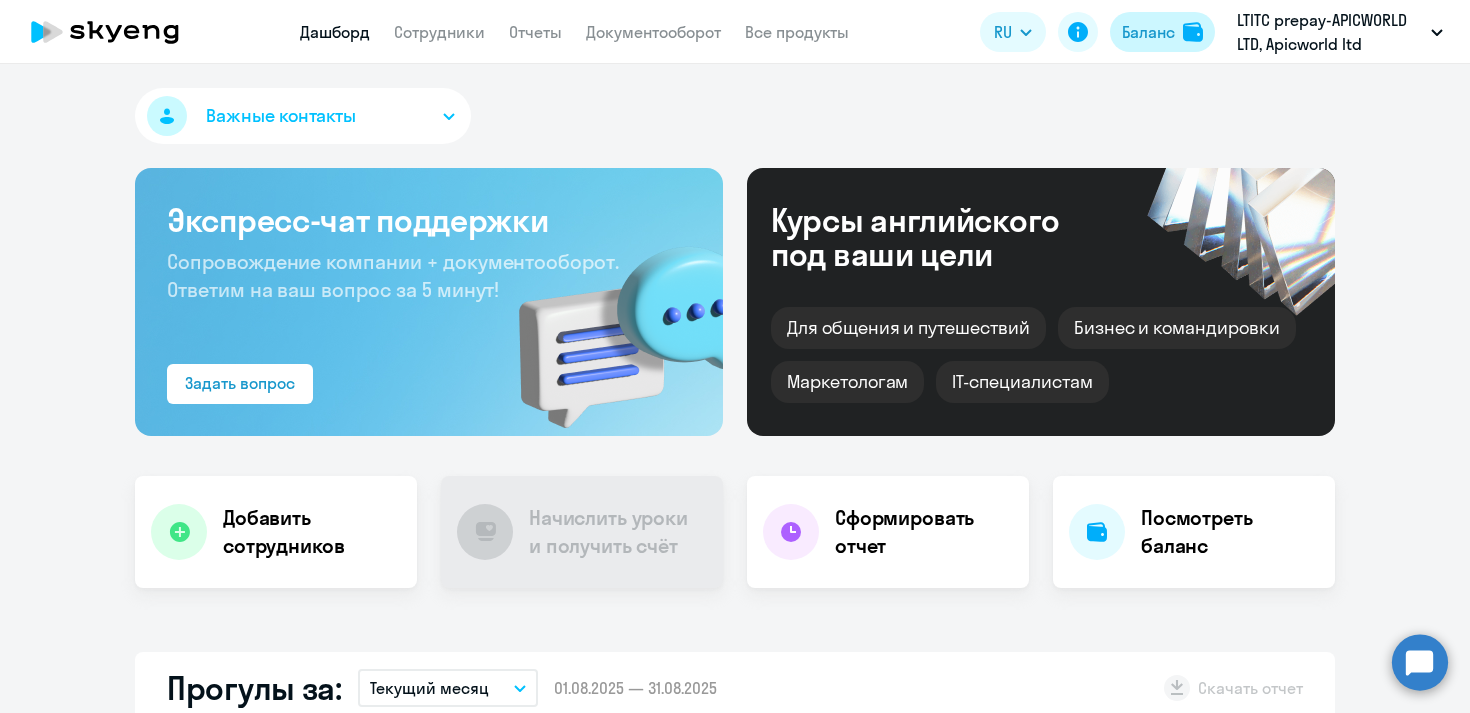 click on "Баланс" 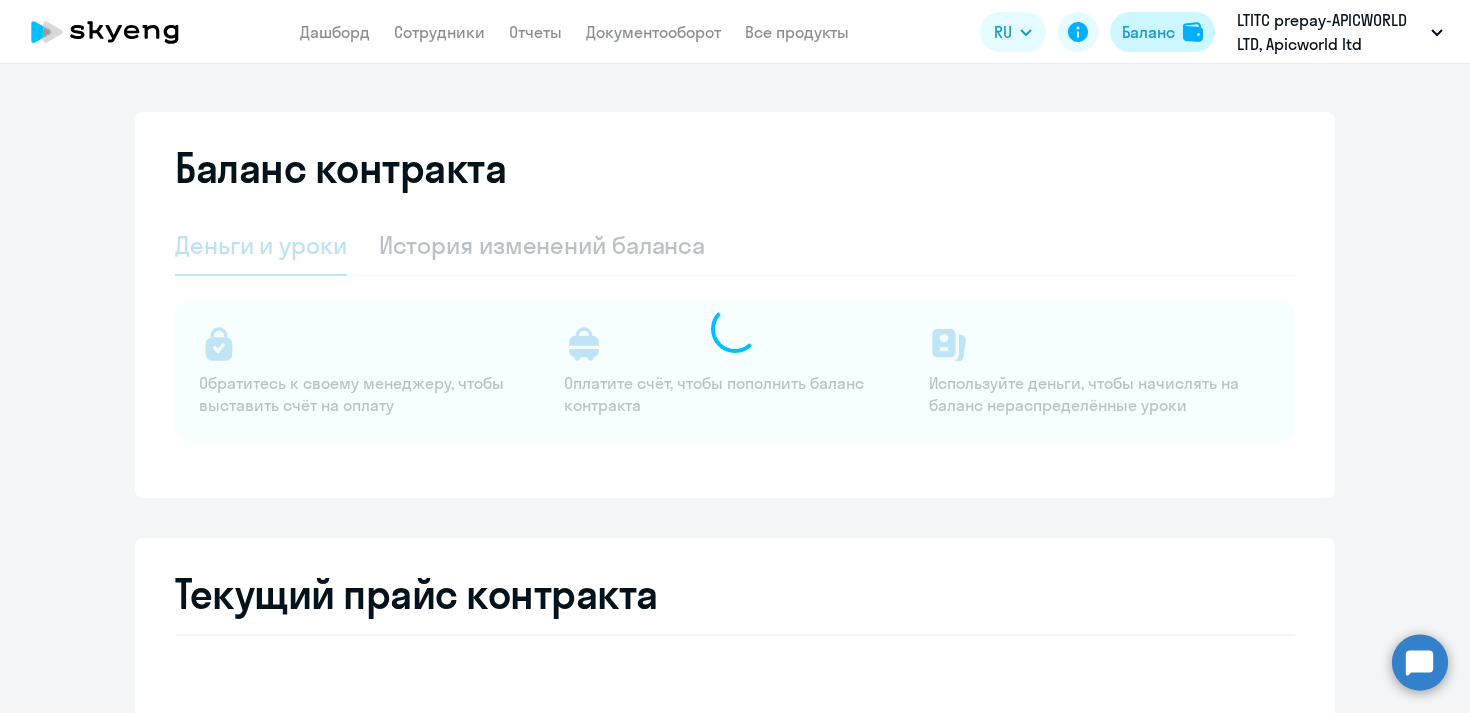 select on "english_adult_not_native_speaker" 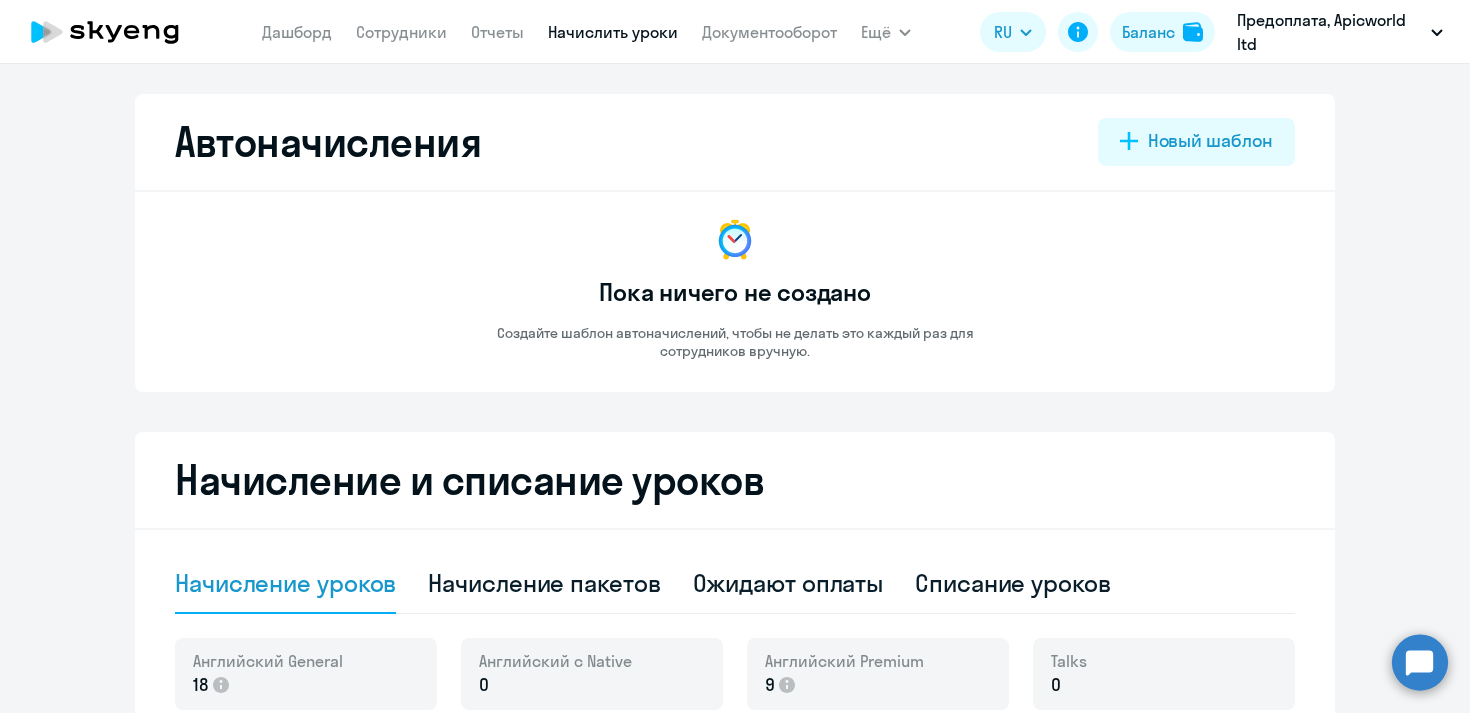 select on "10" 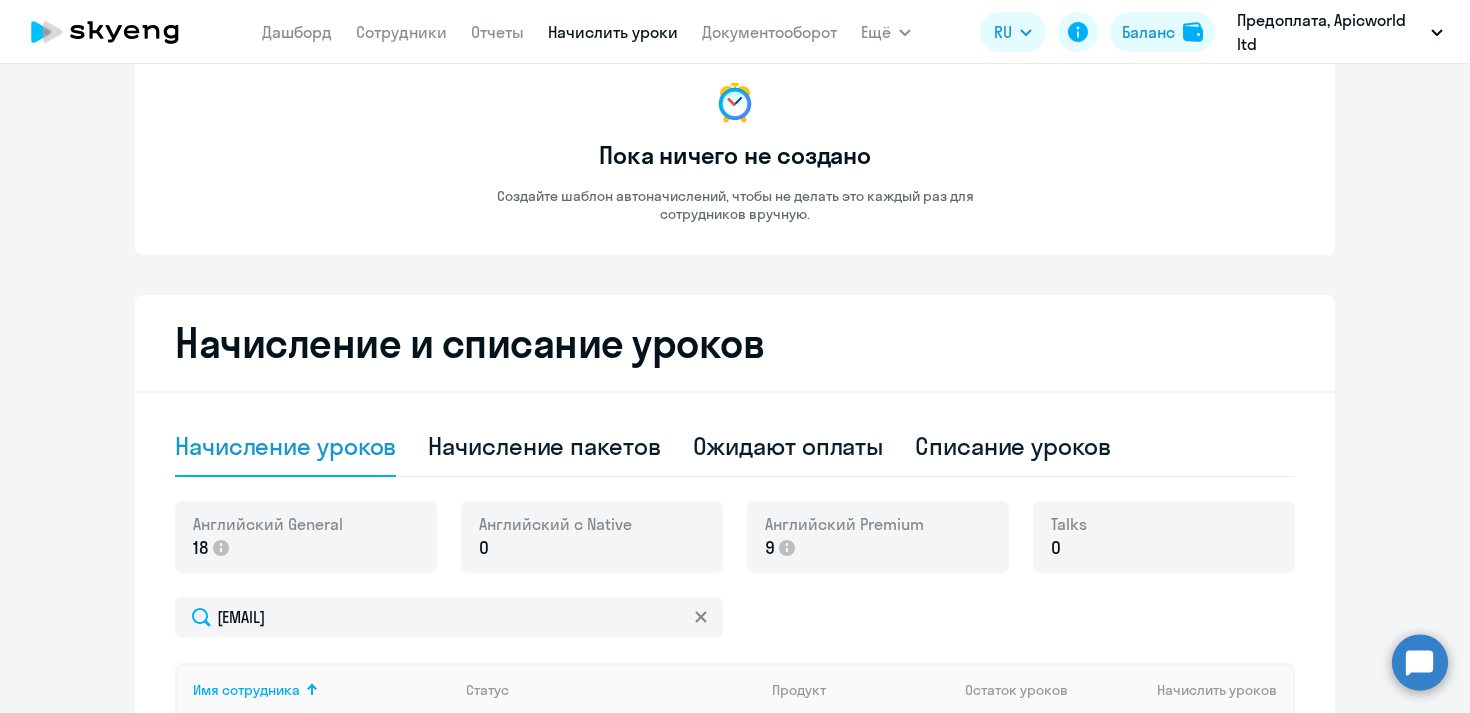 scroll, scrollTop: 0, scrollLeft: 0, axis: both 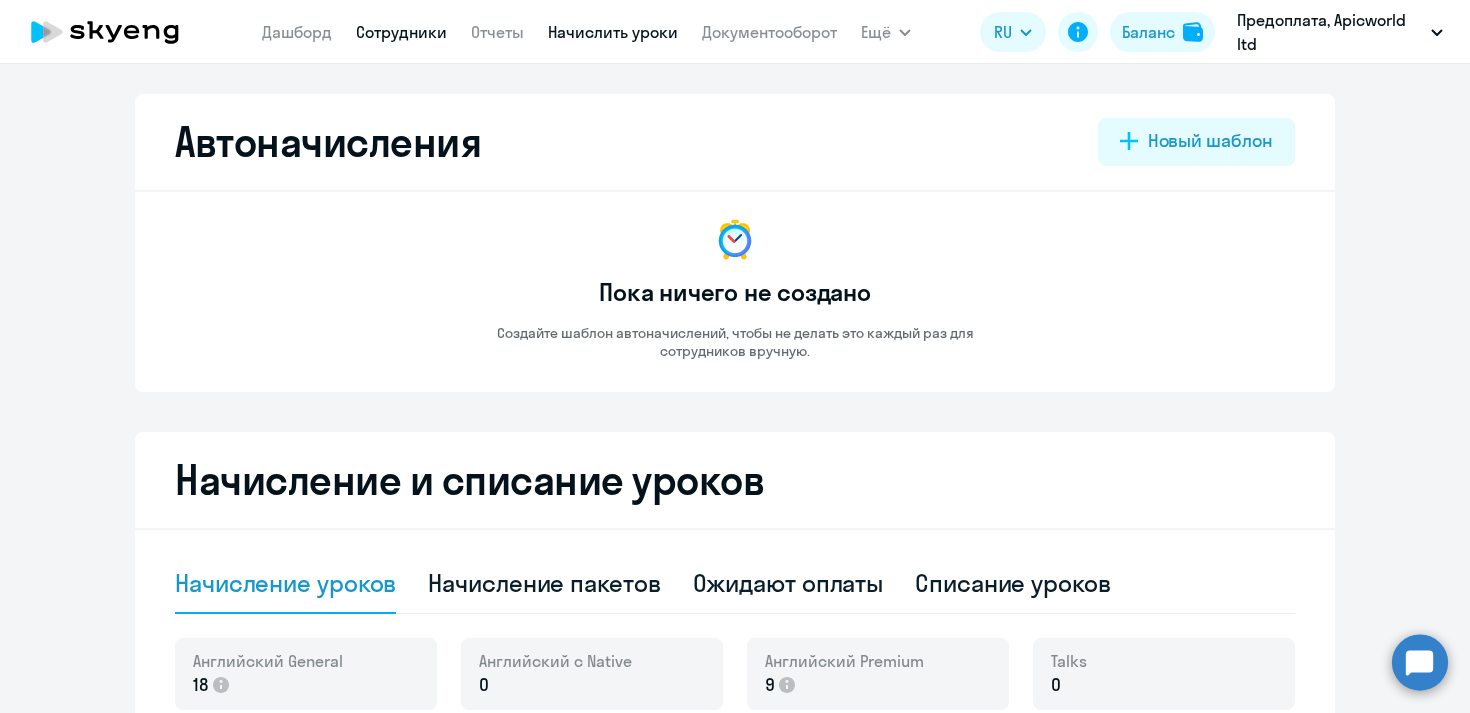 click on "Сотрудники" at bounding box center [401, 32] 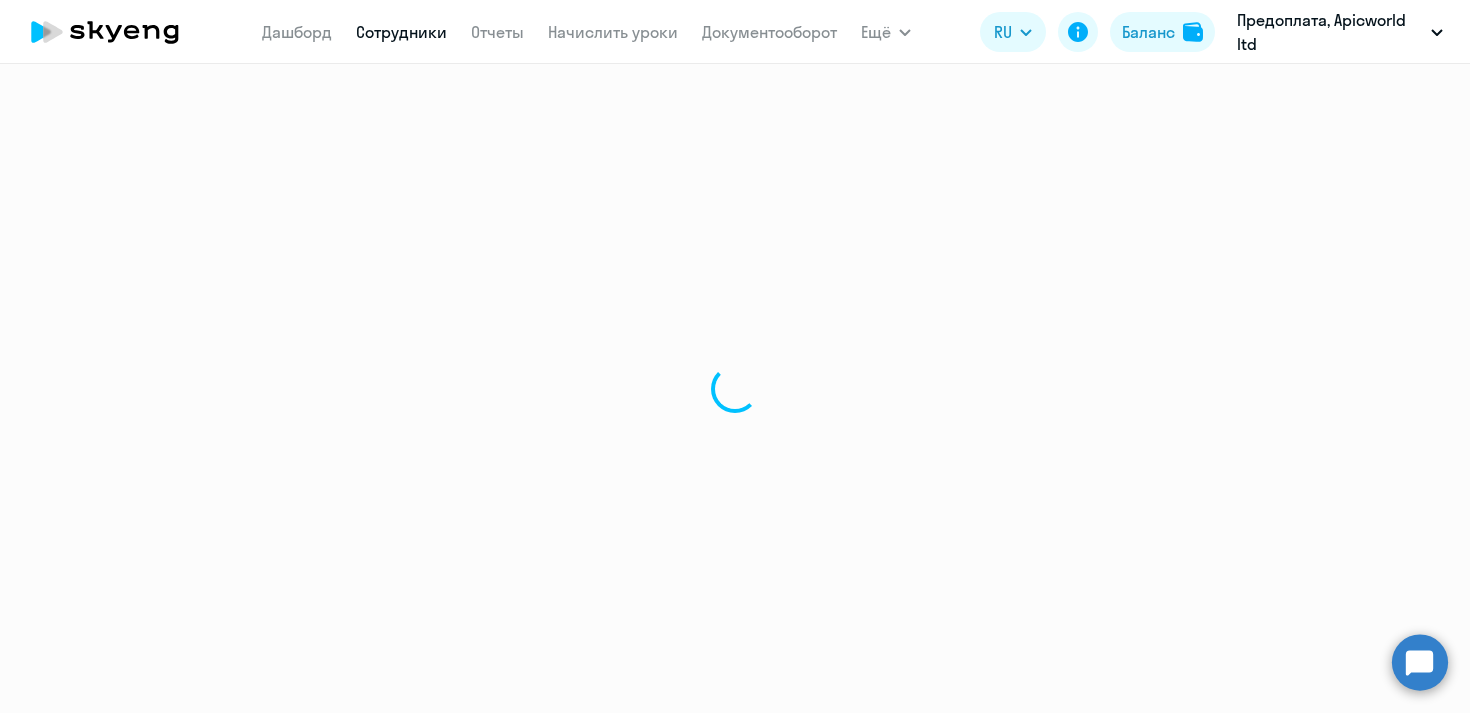 select on "30" 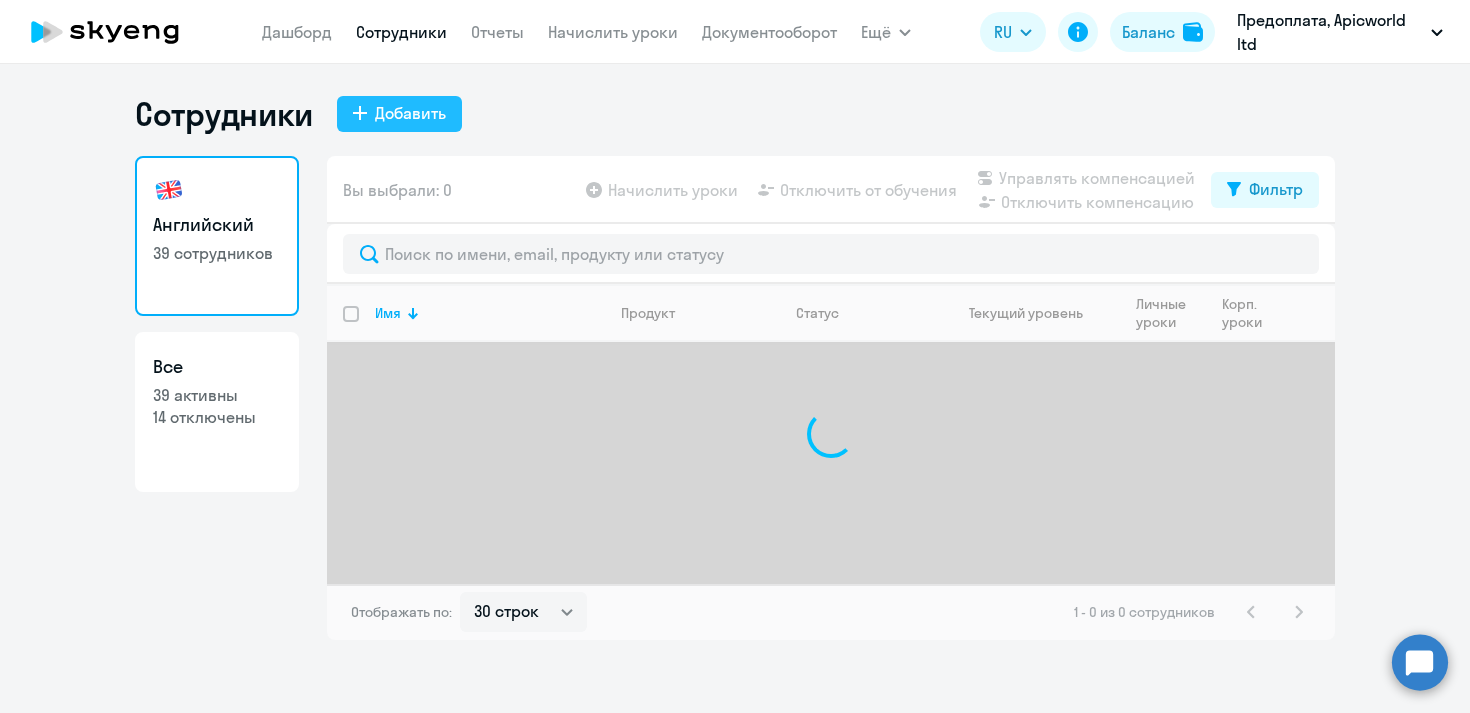 click on "Добавить" 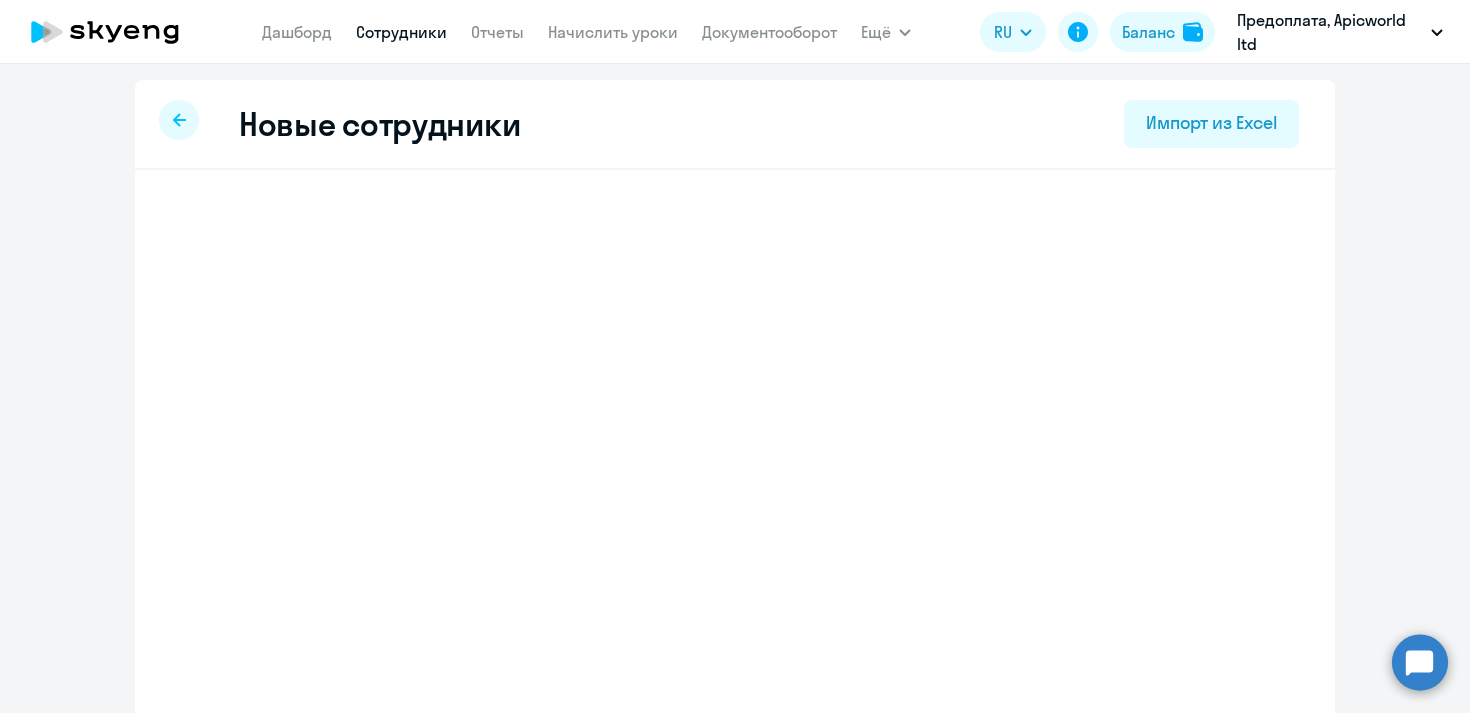 select on "english_adult_not_native_speaker" 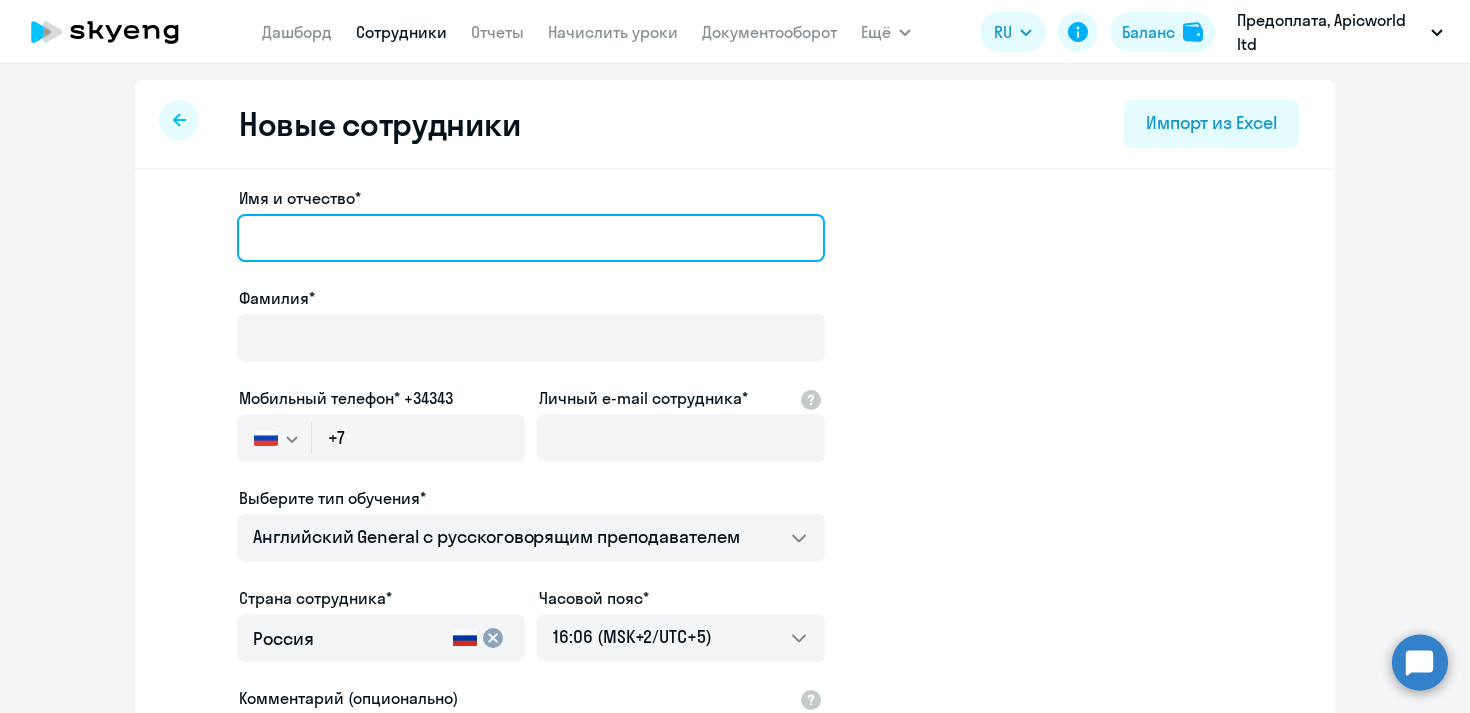 click on "Имя и отчество*" at bounding box center [531, 238] 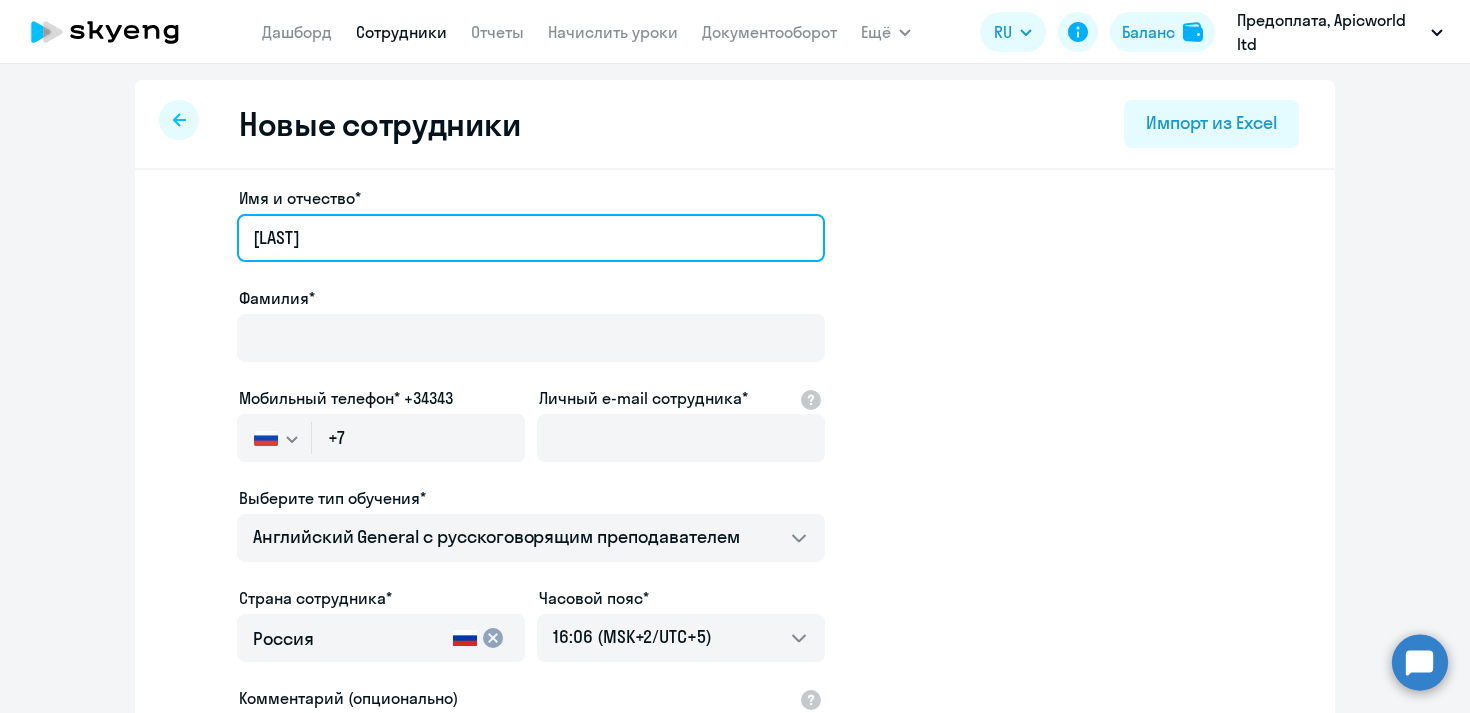 type on "С" 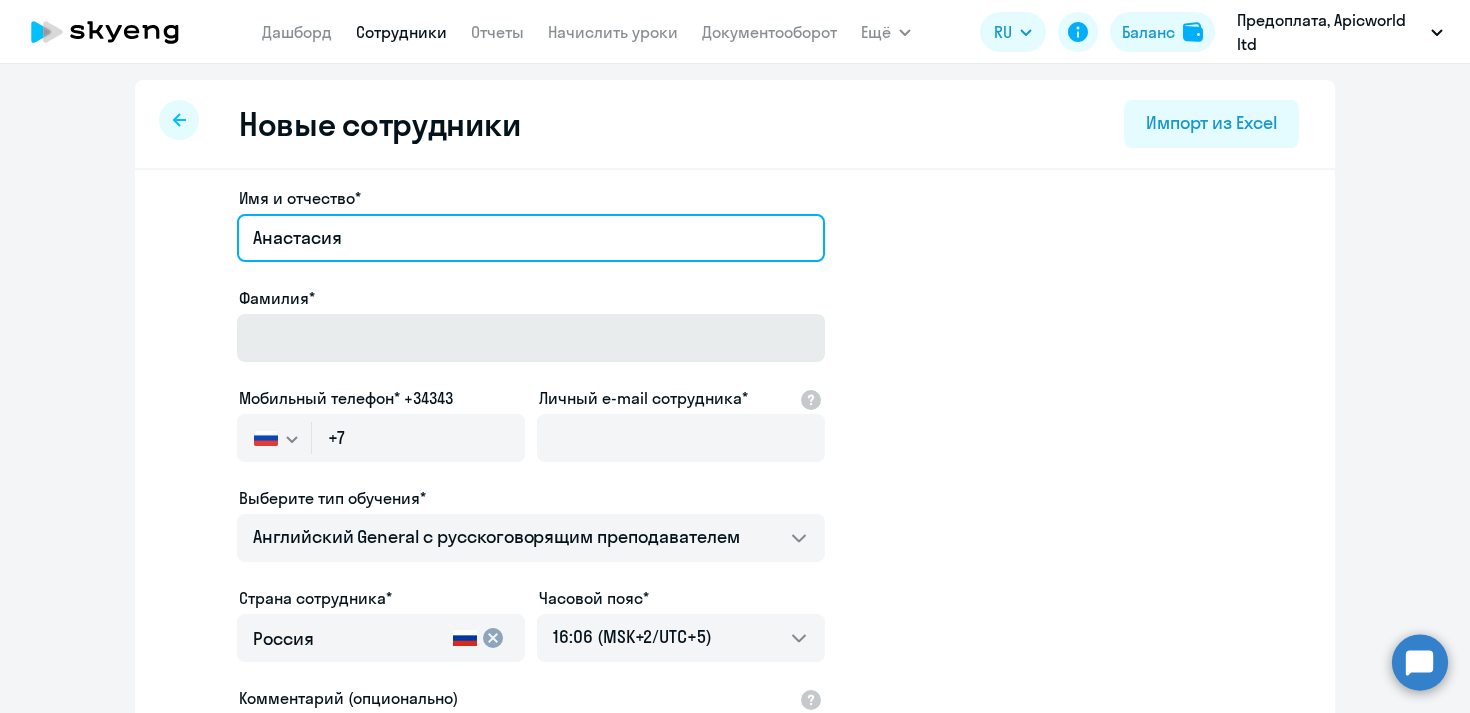 type on "Анастасия" 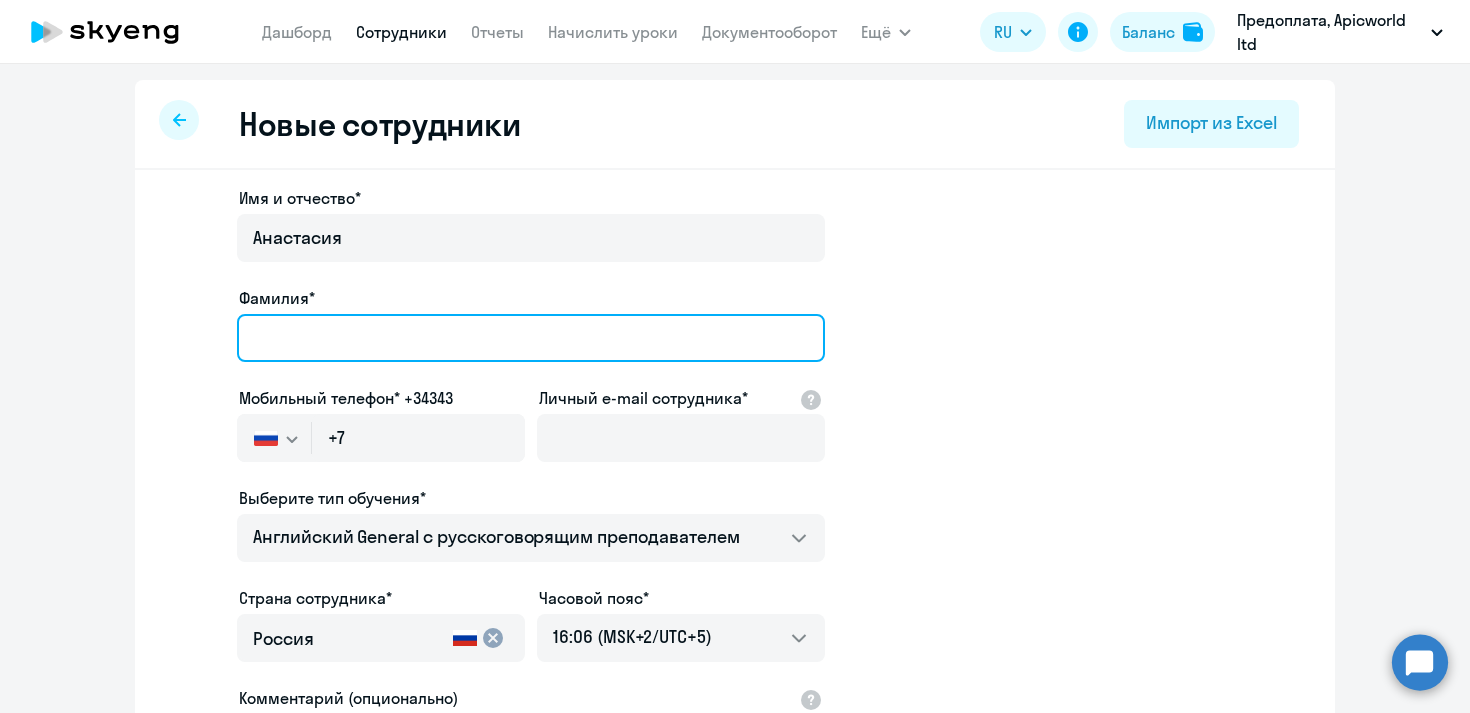 click on "Фамилия*" at bounding box center [531, 338] 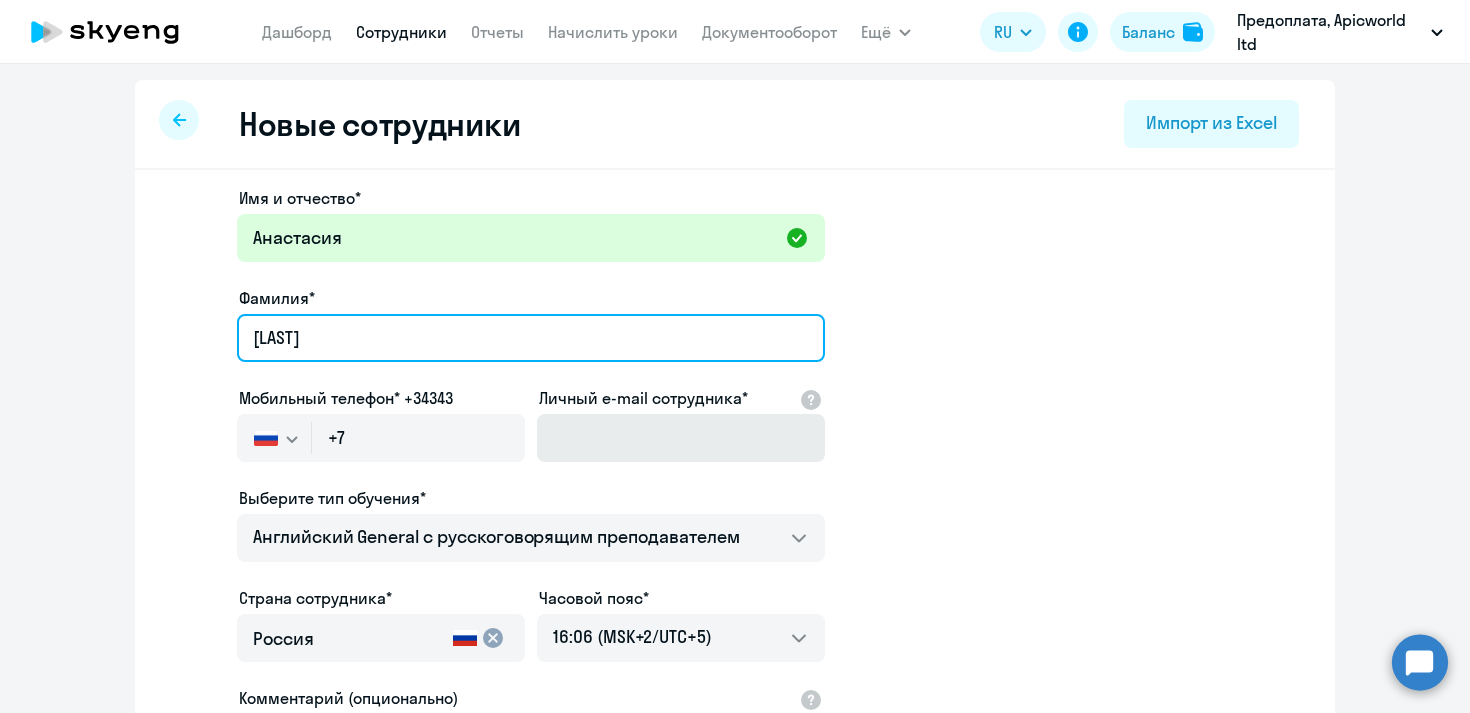 type on "[LAST]" 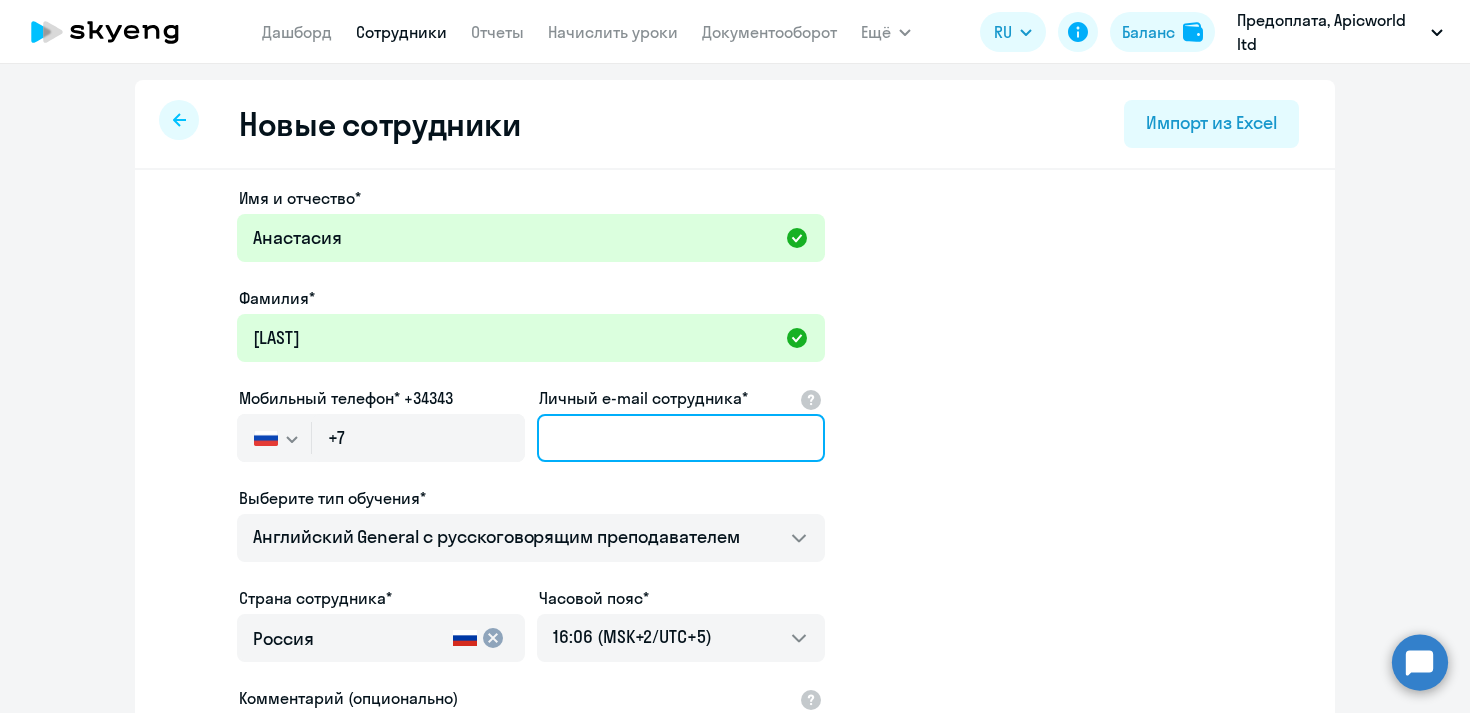 click on "Личный e-mail сотрудника*" at bounding box center [681, 438] 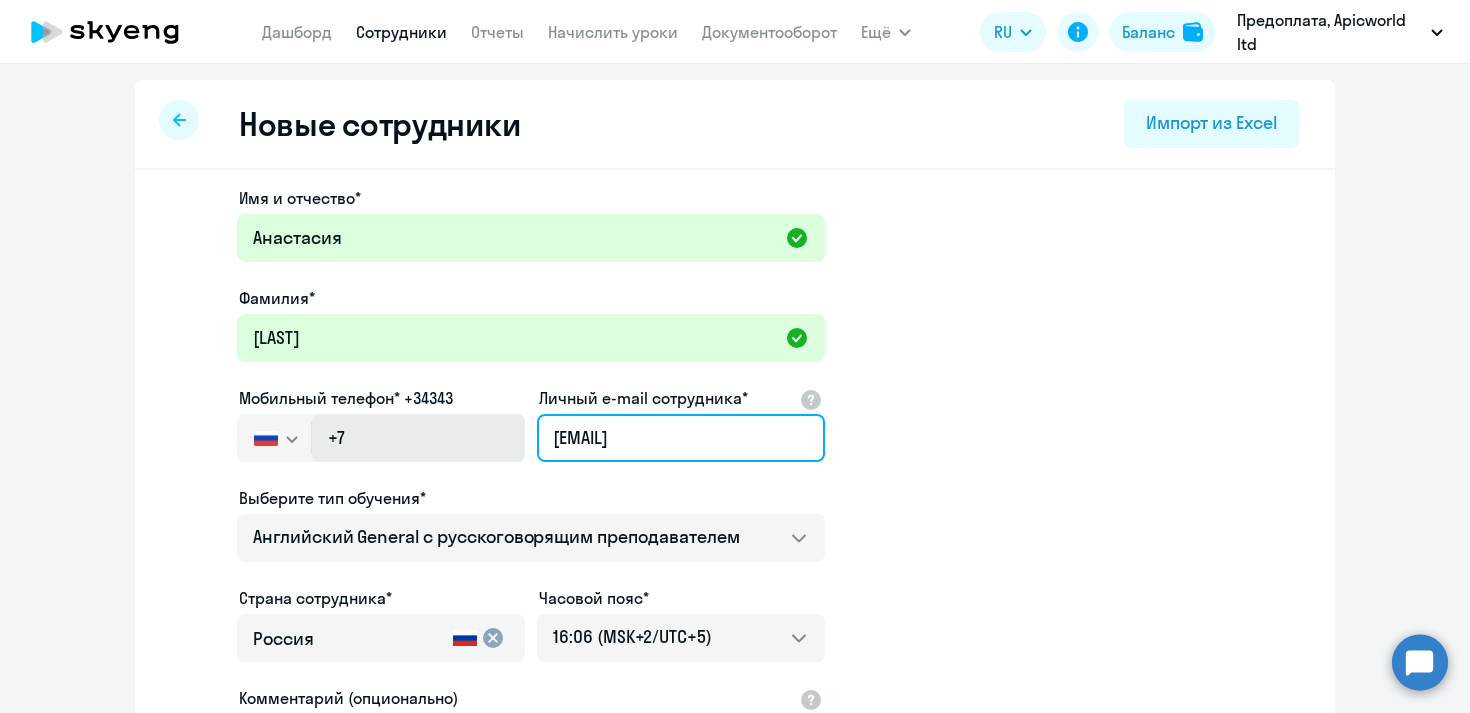 type on "[EMAIL]" 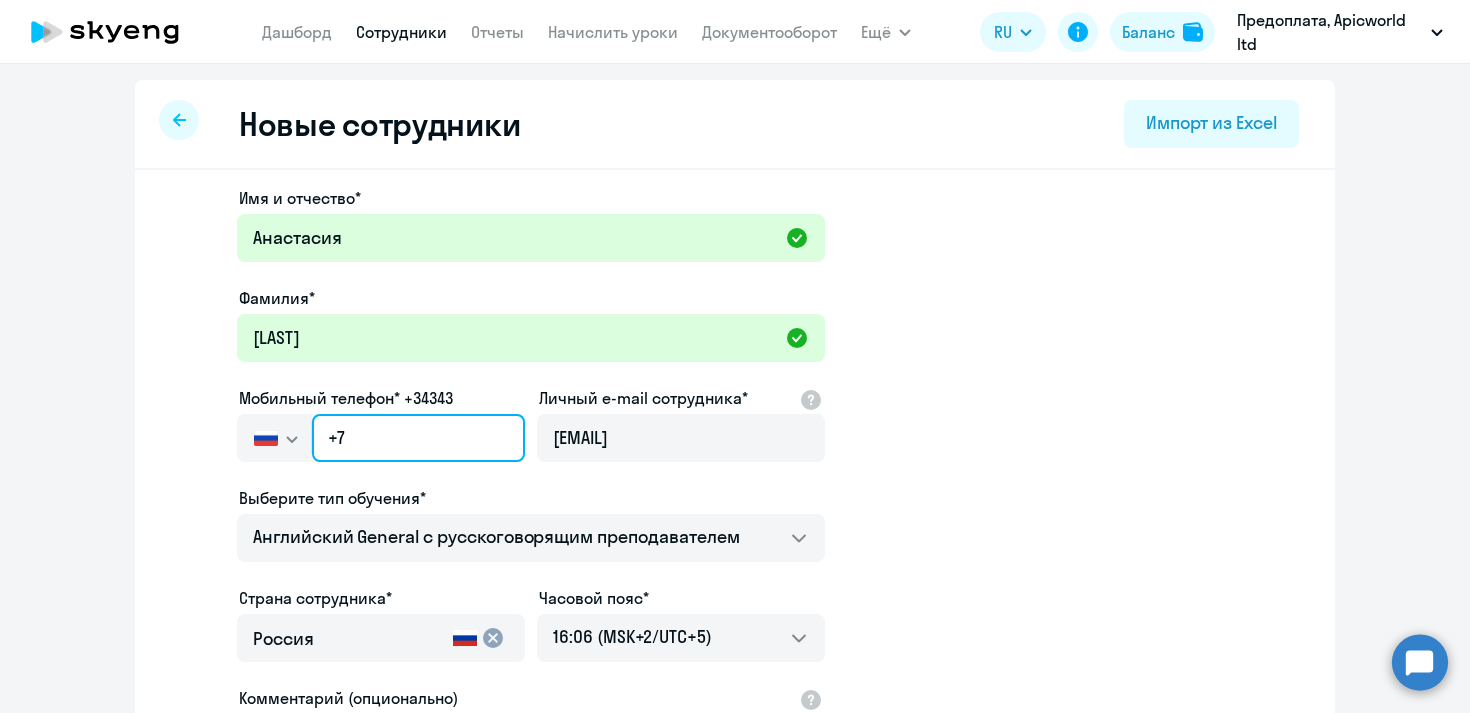 click on "+7" 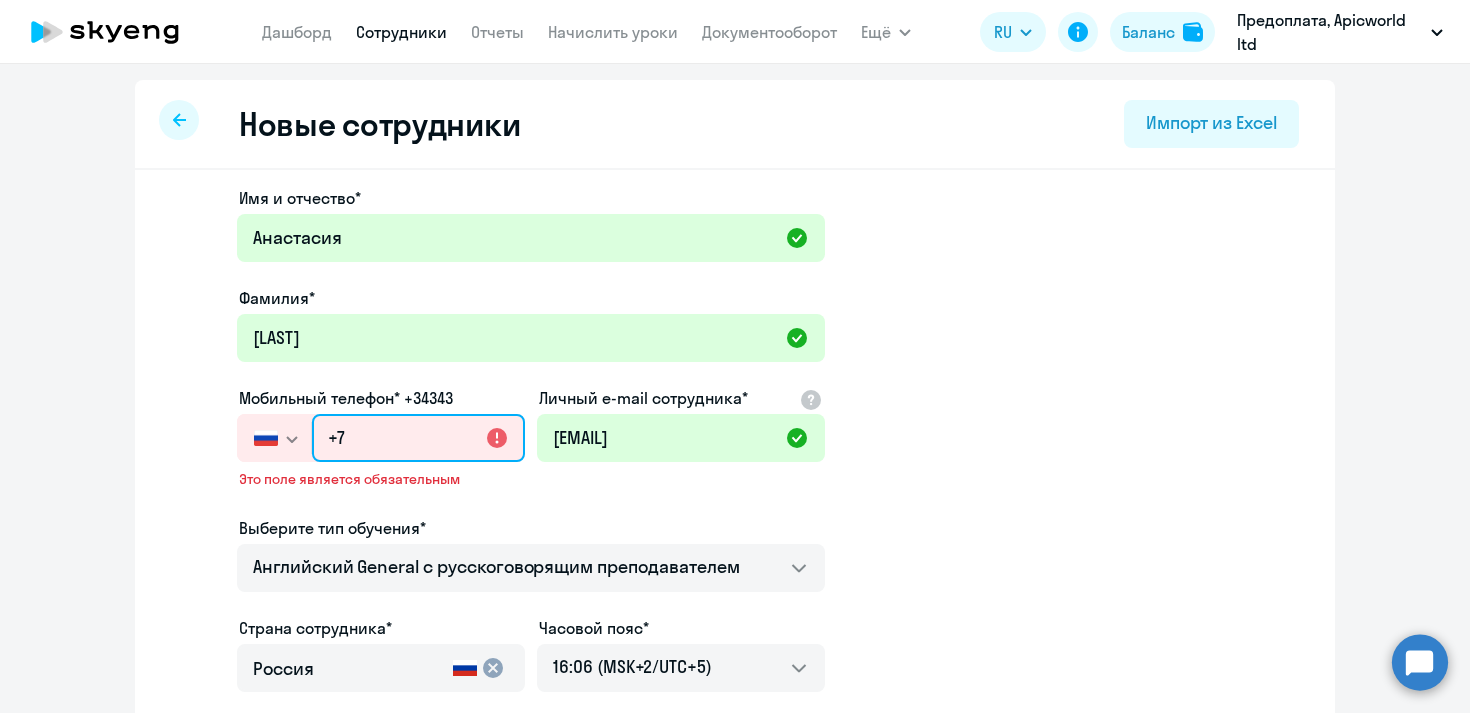 click on "+7" 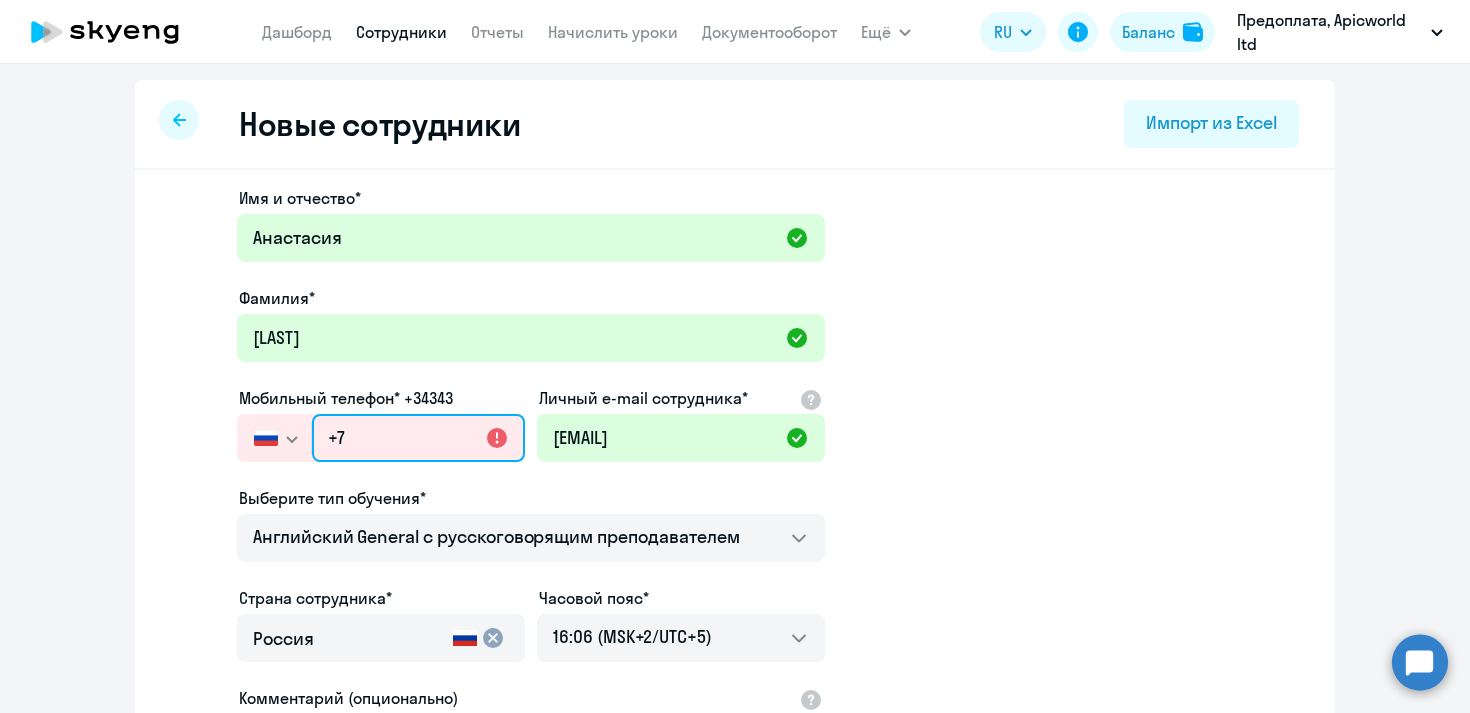 type on "[PHONE]" 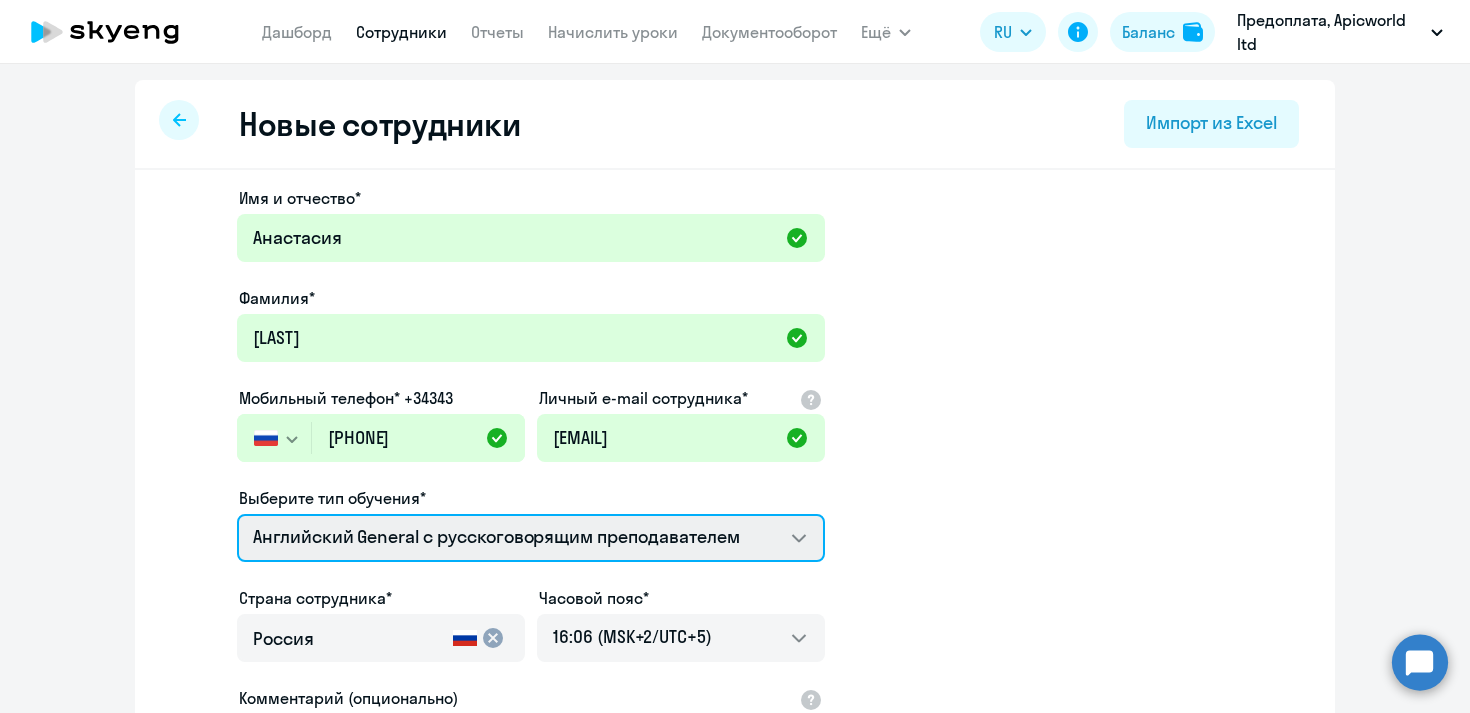click on "Talks 15 минутные разговоры на английском   Премиум английский с русскоговорящим преподавателем   Английский General с русскоговорящим преподавателем   Английский General с англоговорящим преподавателем" at bounding box center [531, 538] 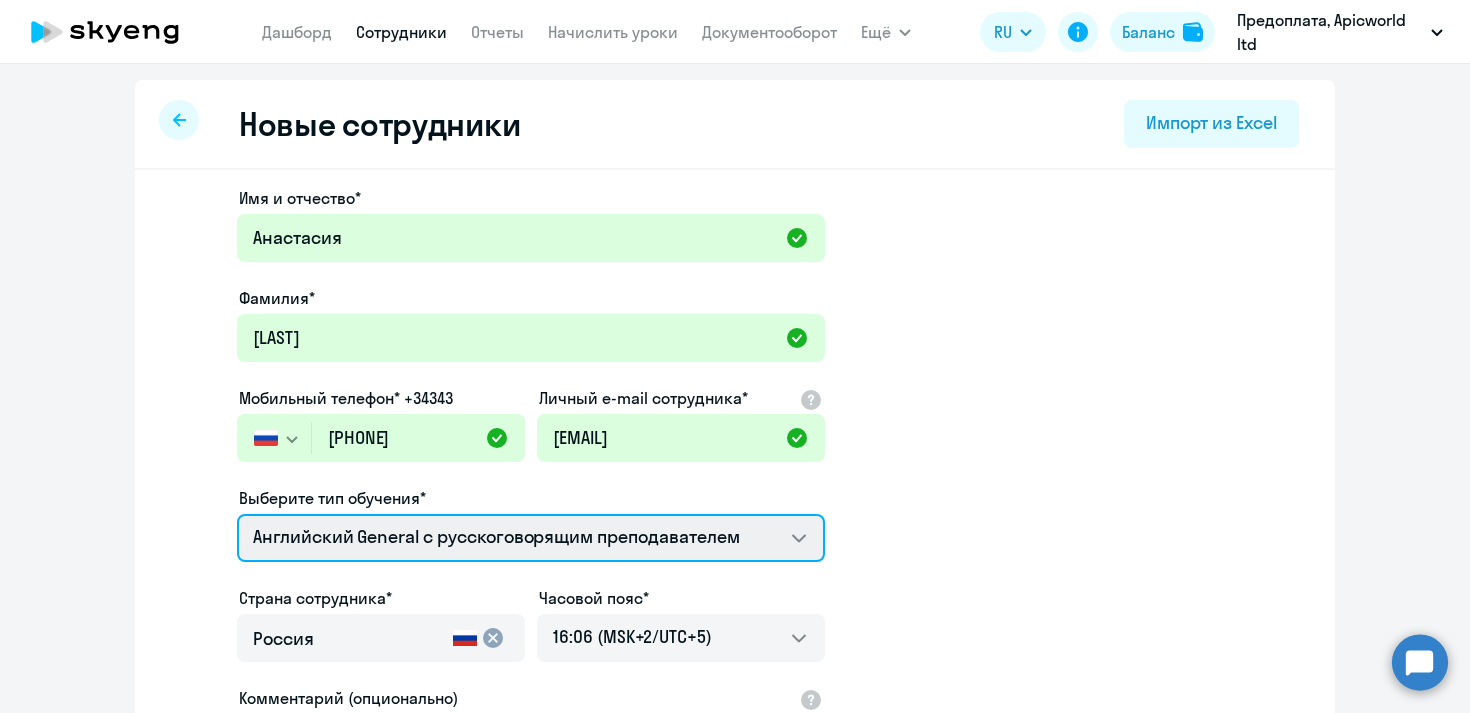 select on "english_adult_not_native_speaker_premium" 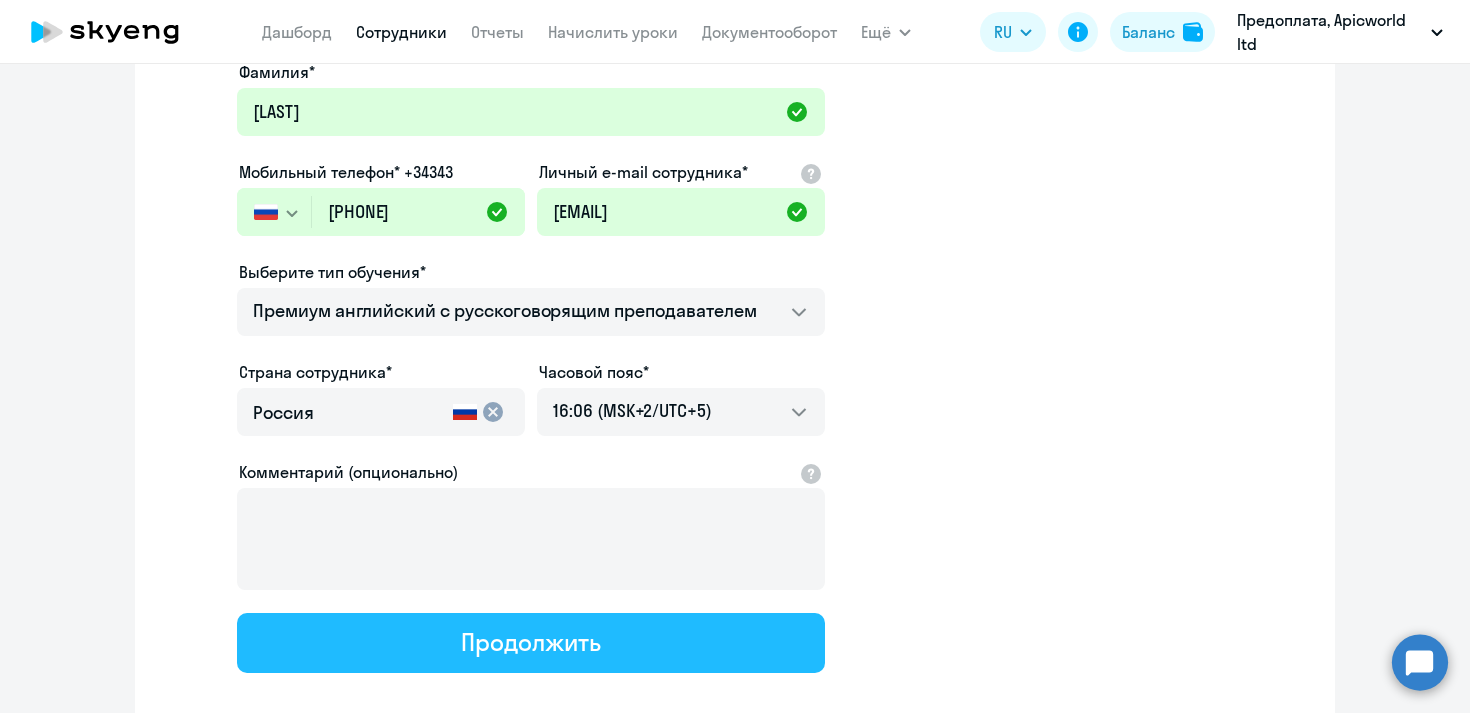 click on "Продолжить" 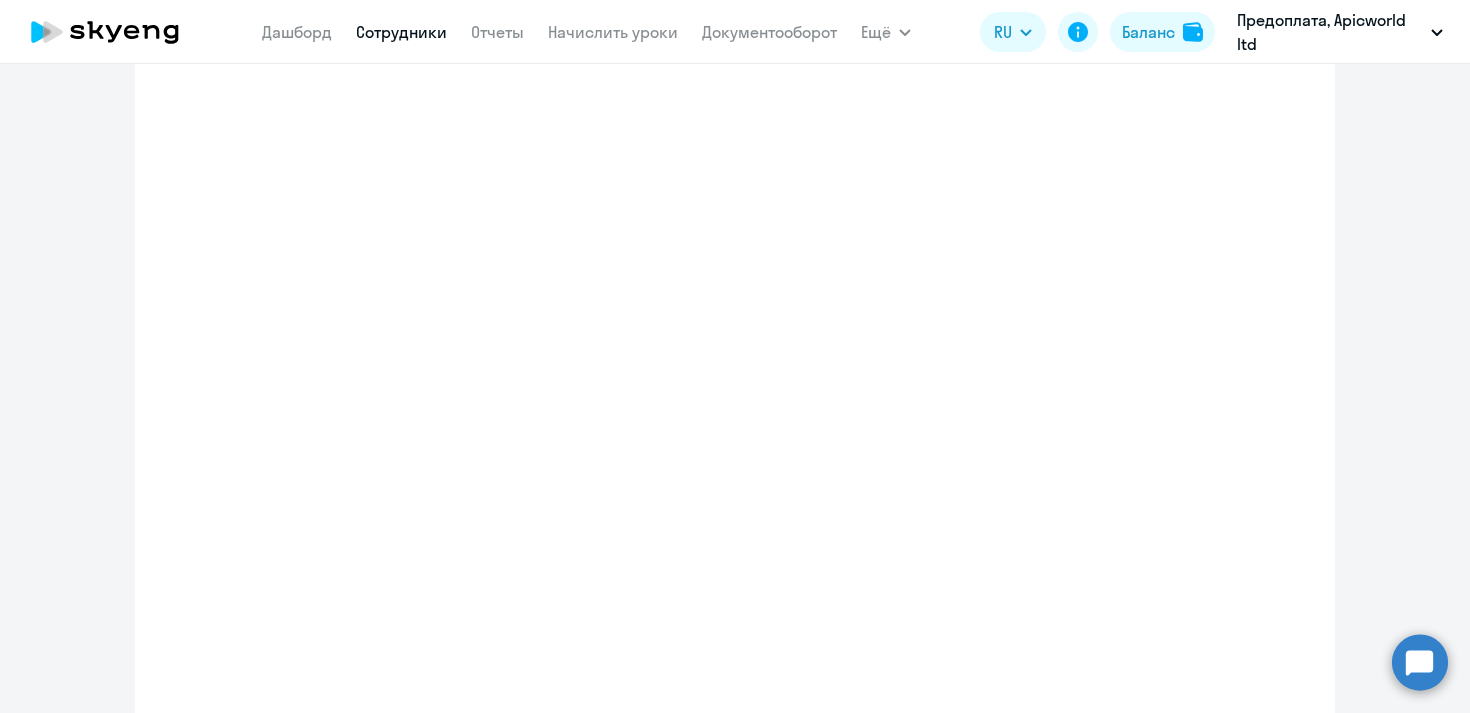 scroll, scrollTop: 340, scrollLeft: 0, axis: vertical 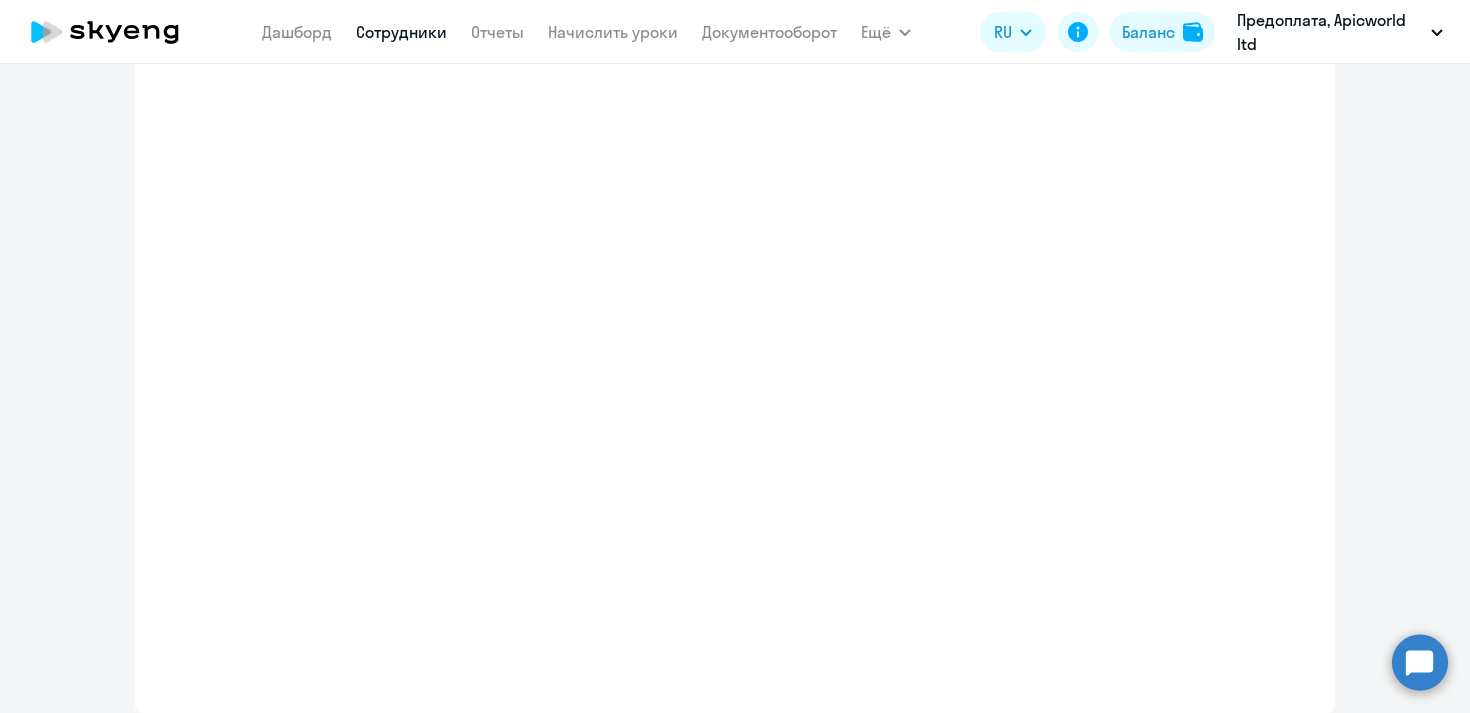 select on "english_adult_not_native_speaker_premium" 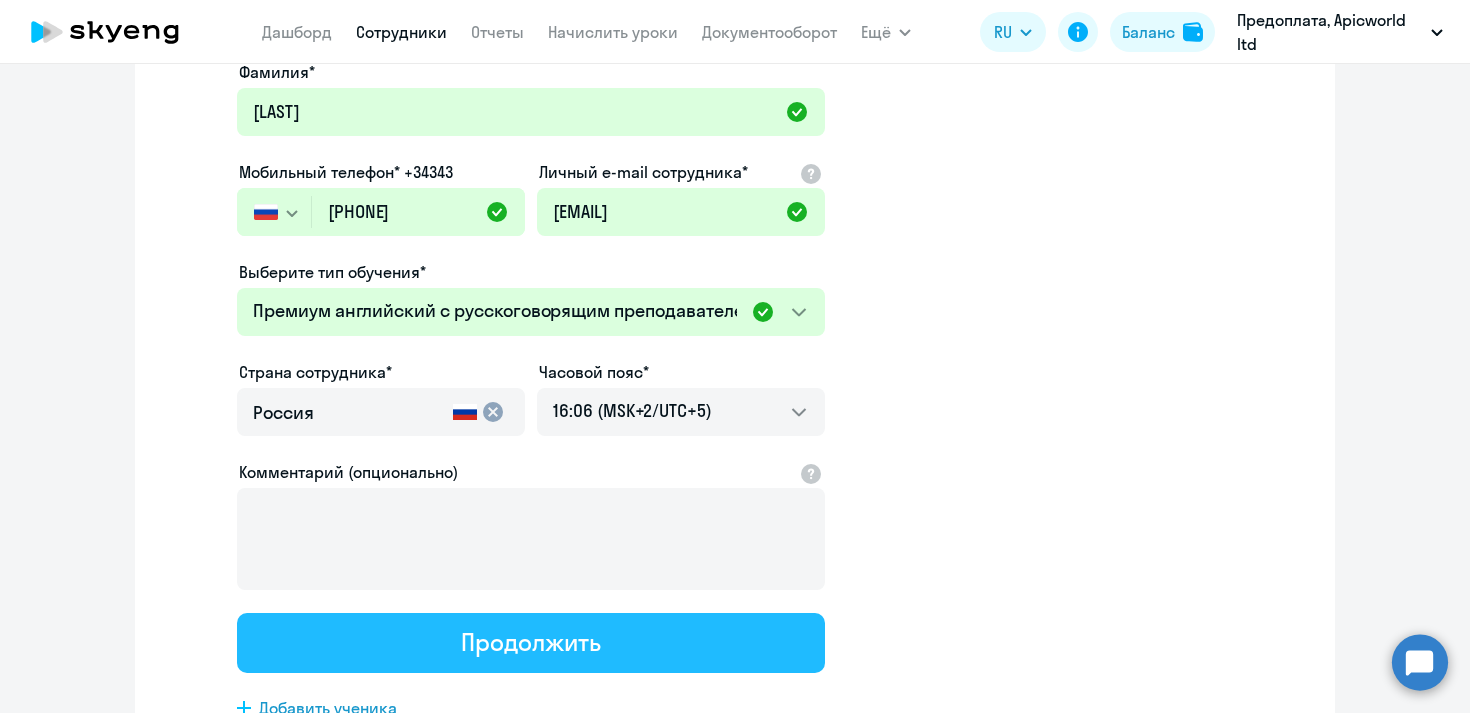 scroll, scrollTop: 0, scrollLeft: 0, axis: both 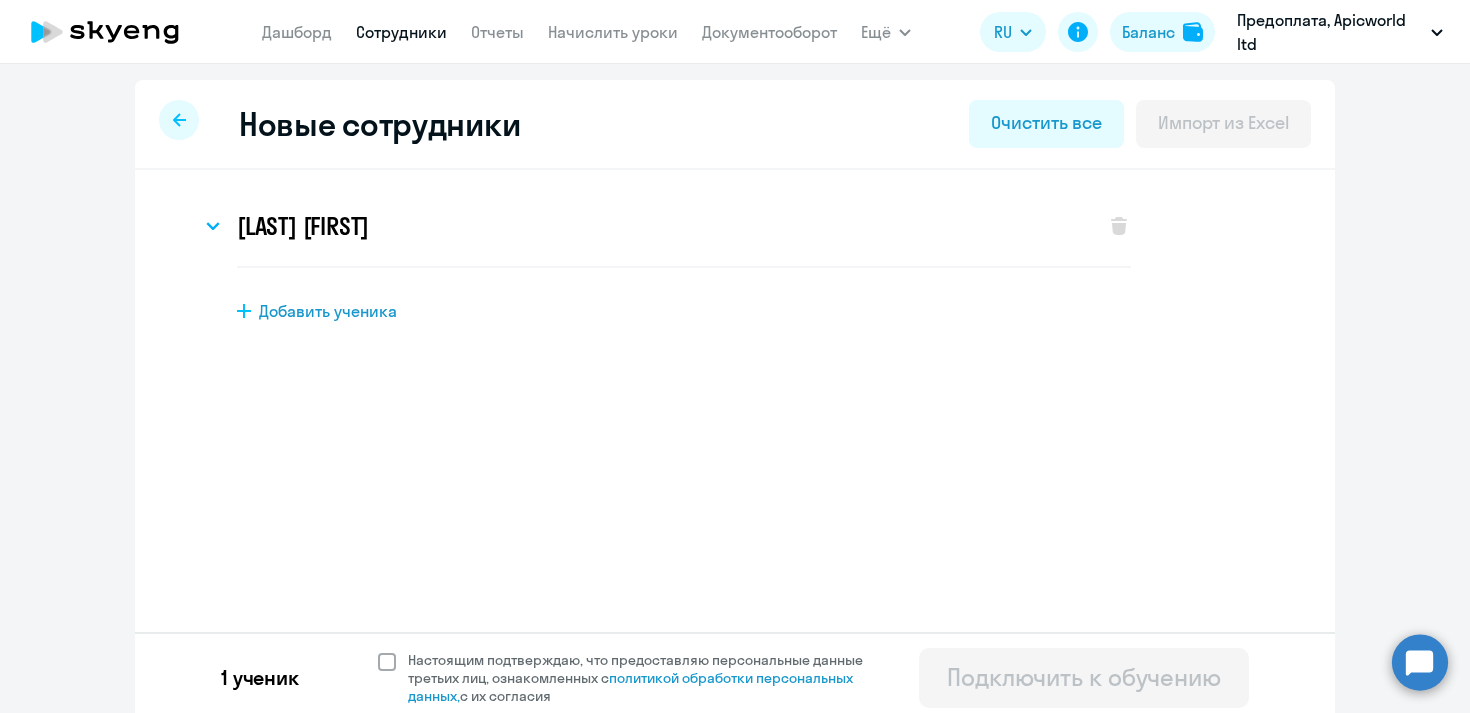 click 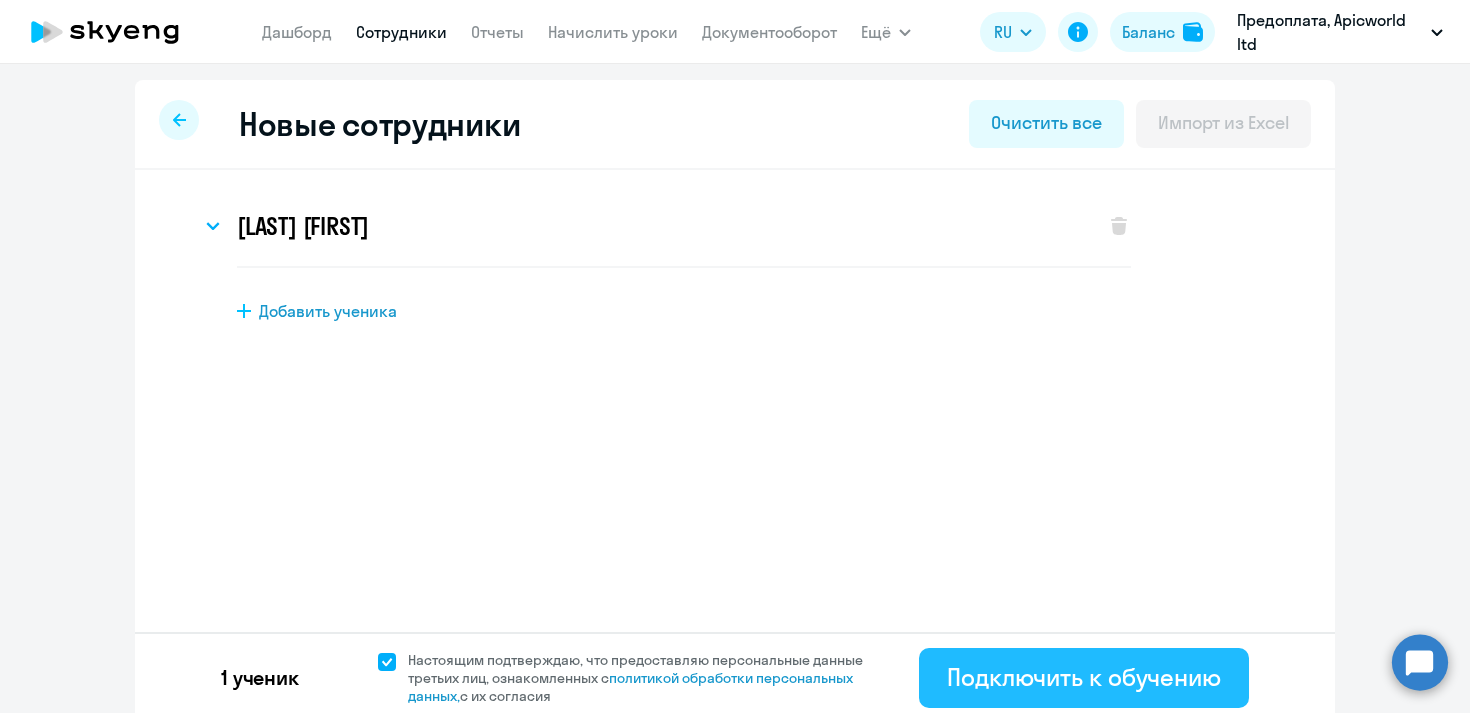 click on "Подключить к обучению" 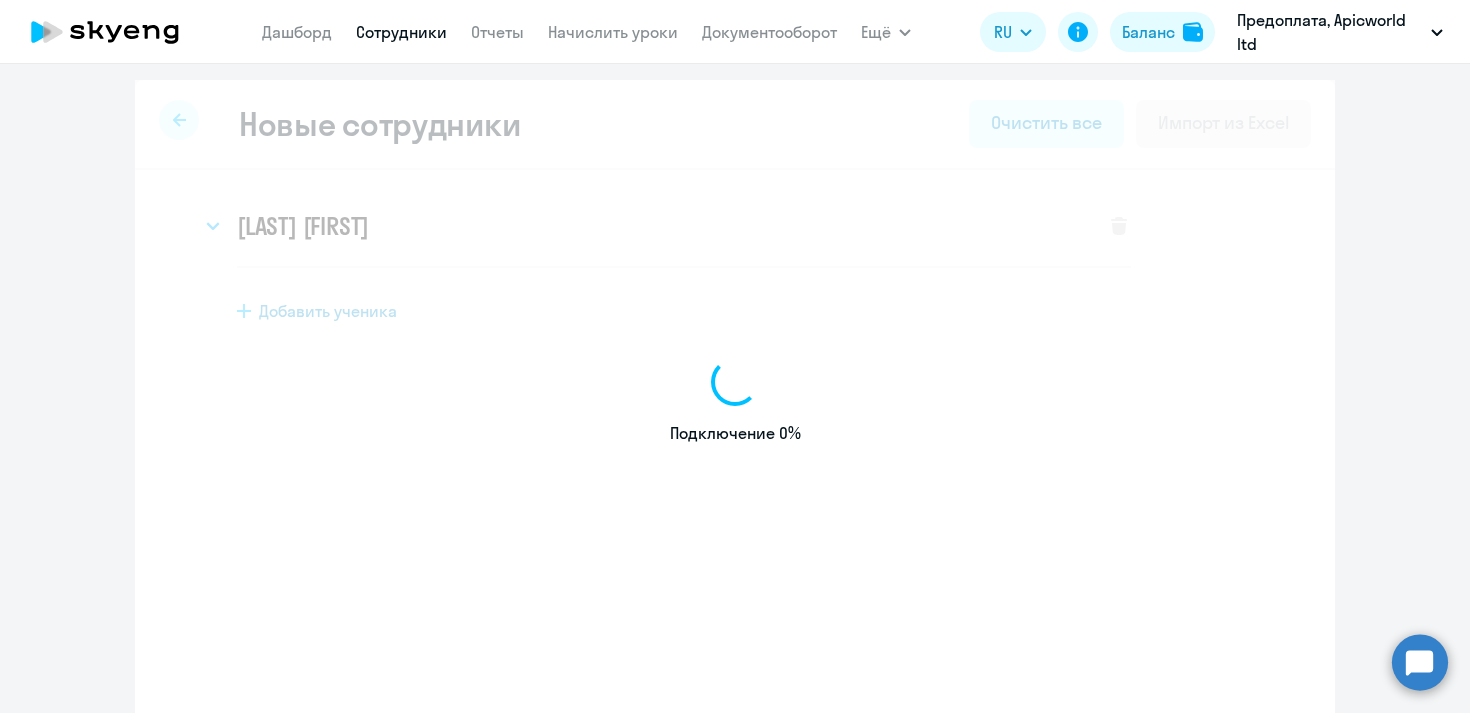select on "english_adult_not_native_speaker" 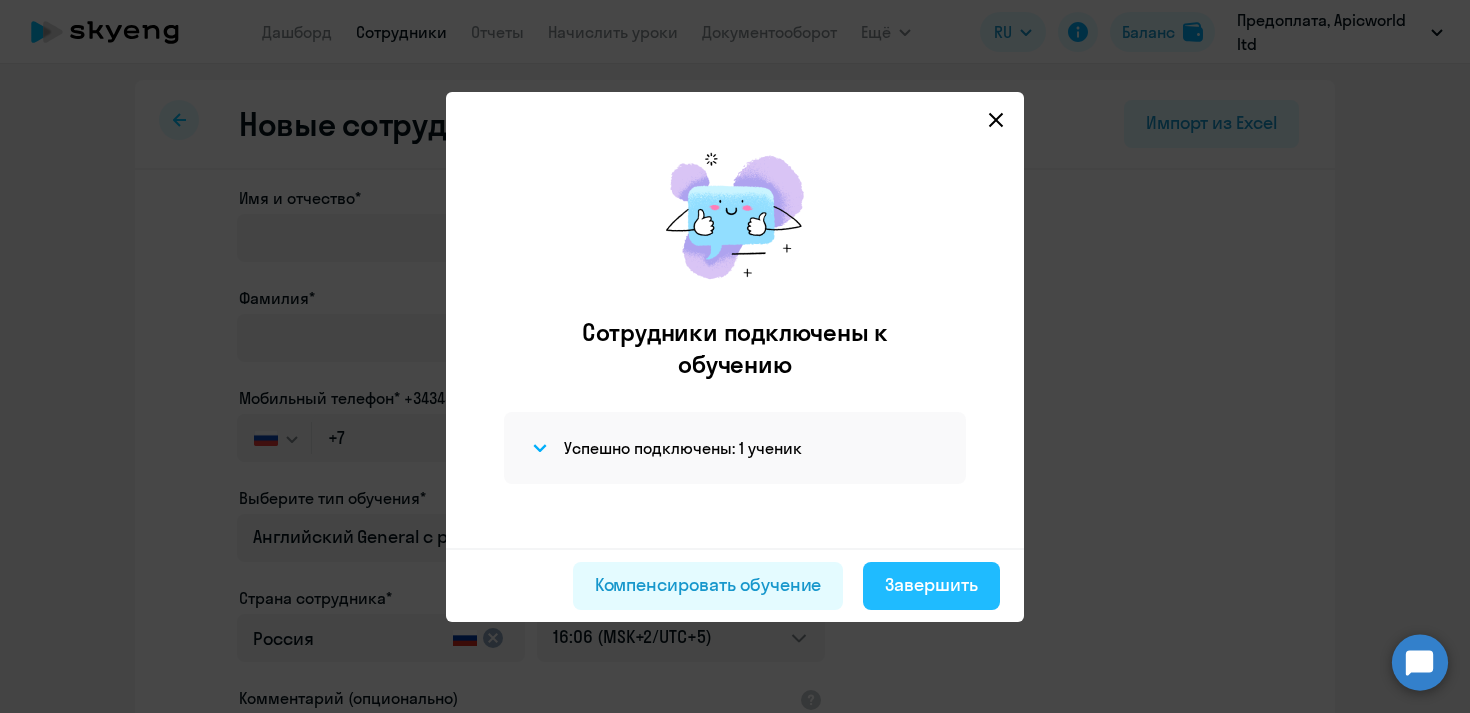 click on "Завершить" at bounding box center (931, 585) 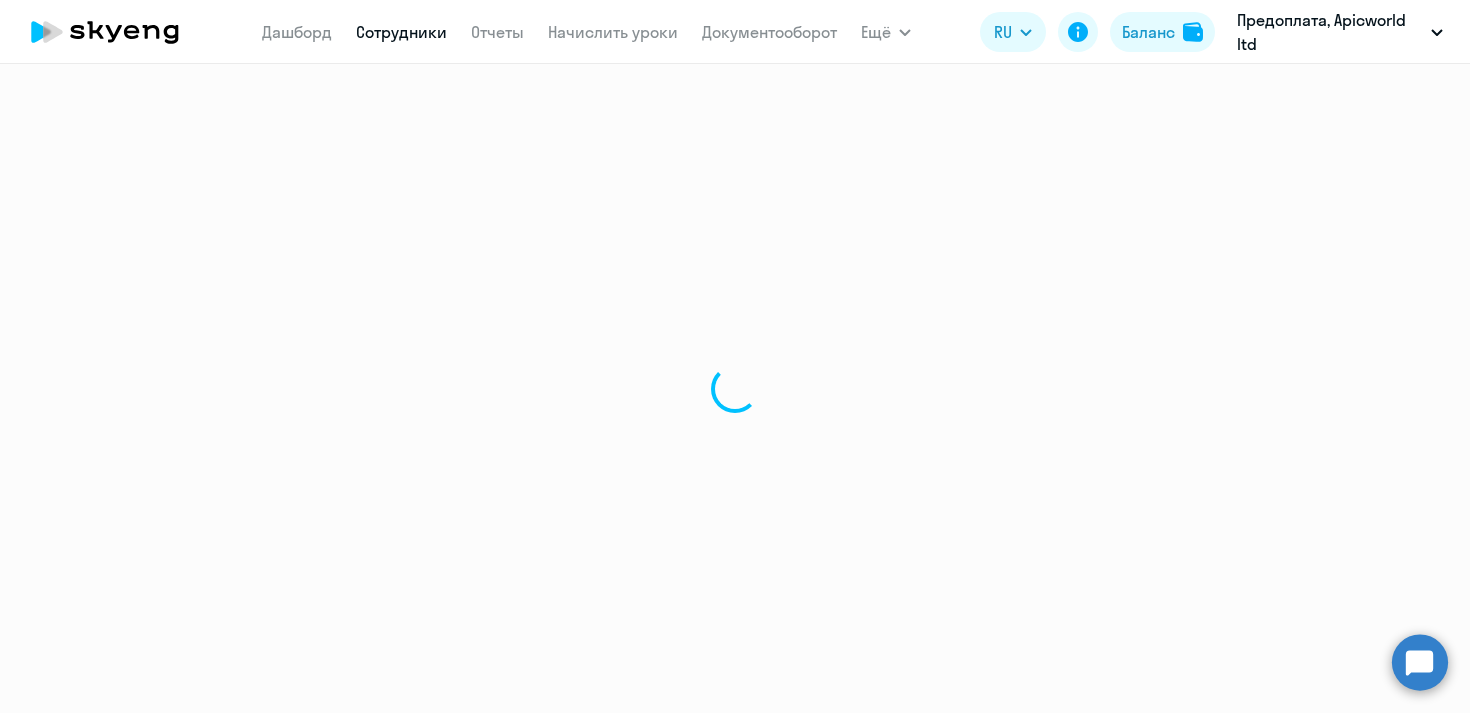 select on "30" 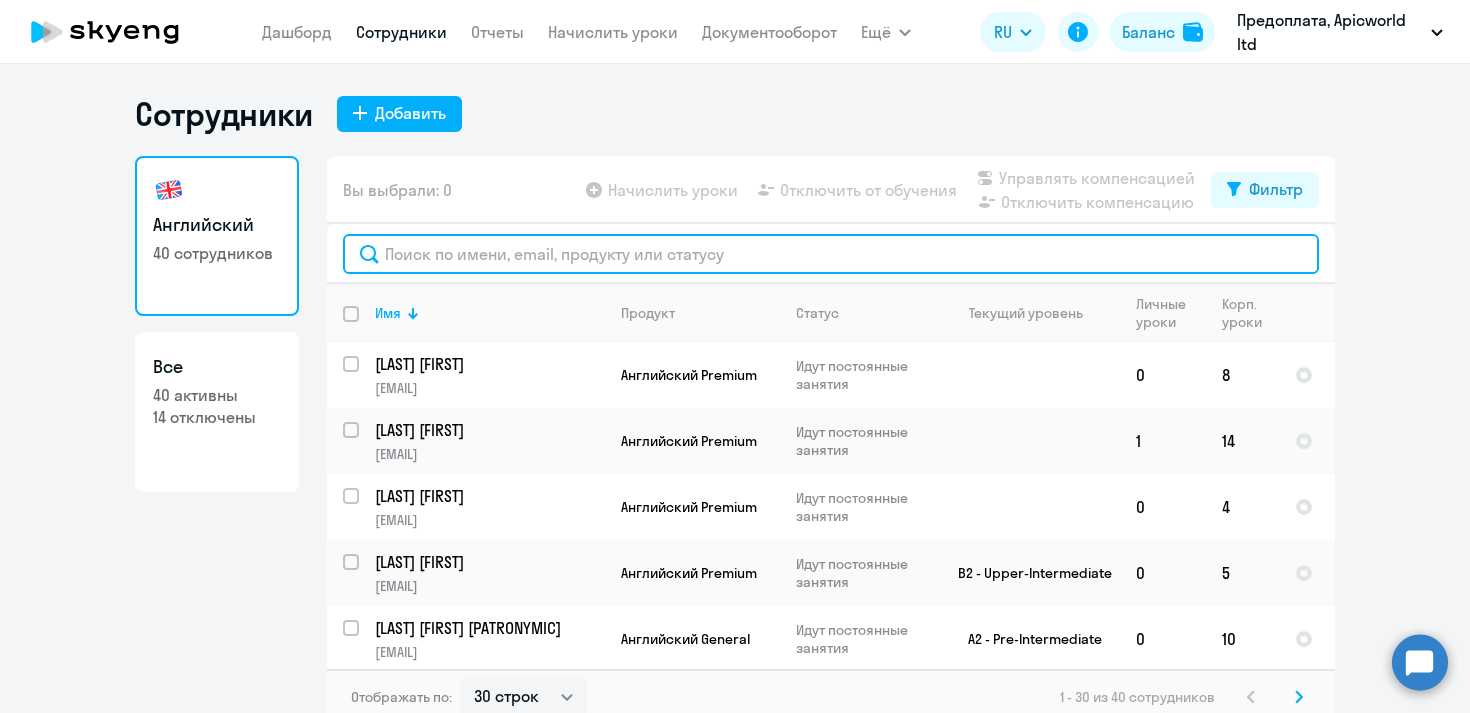 click 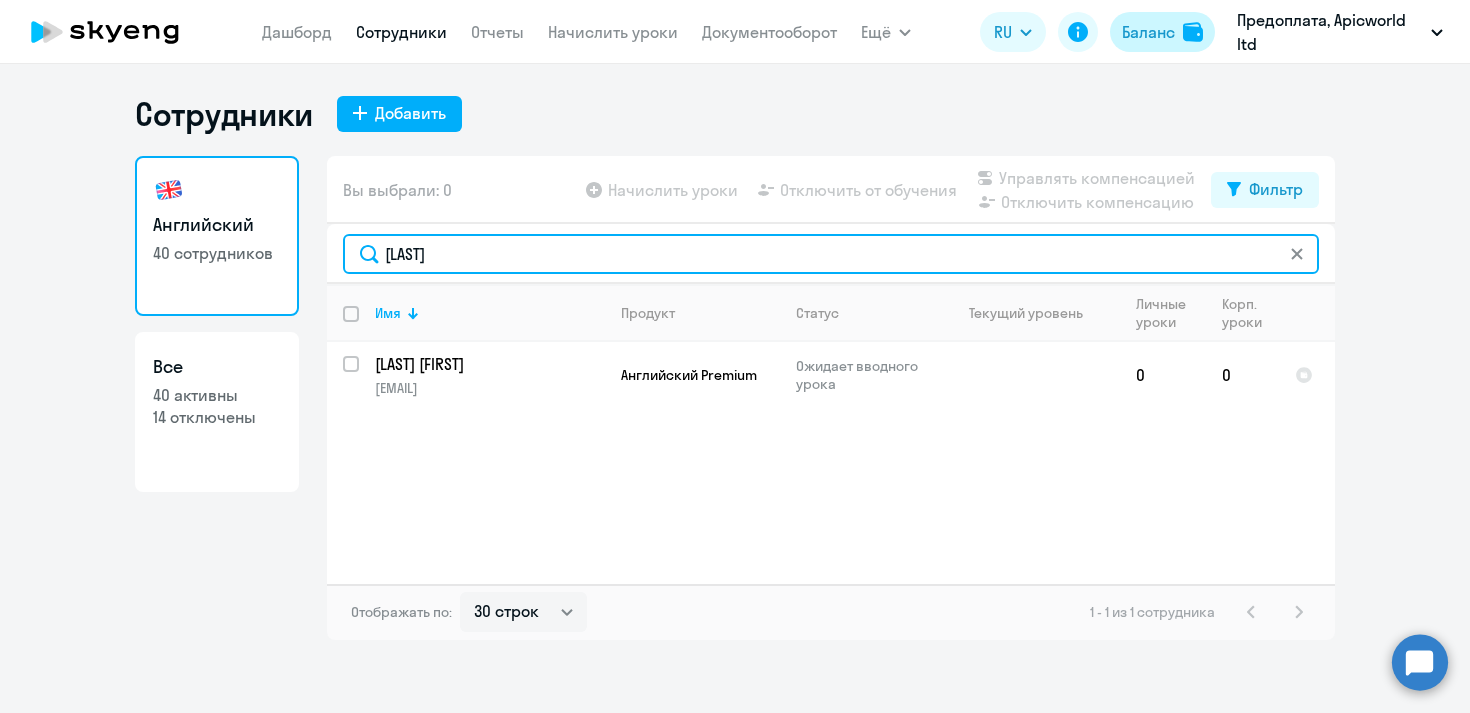 type on "[LAST]" 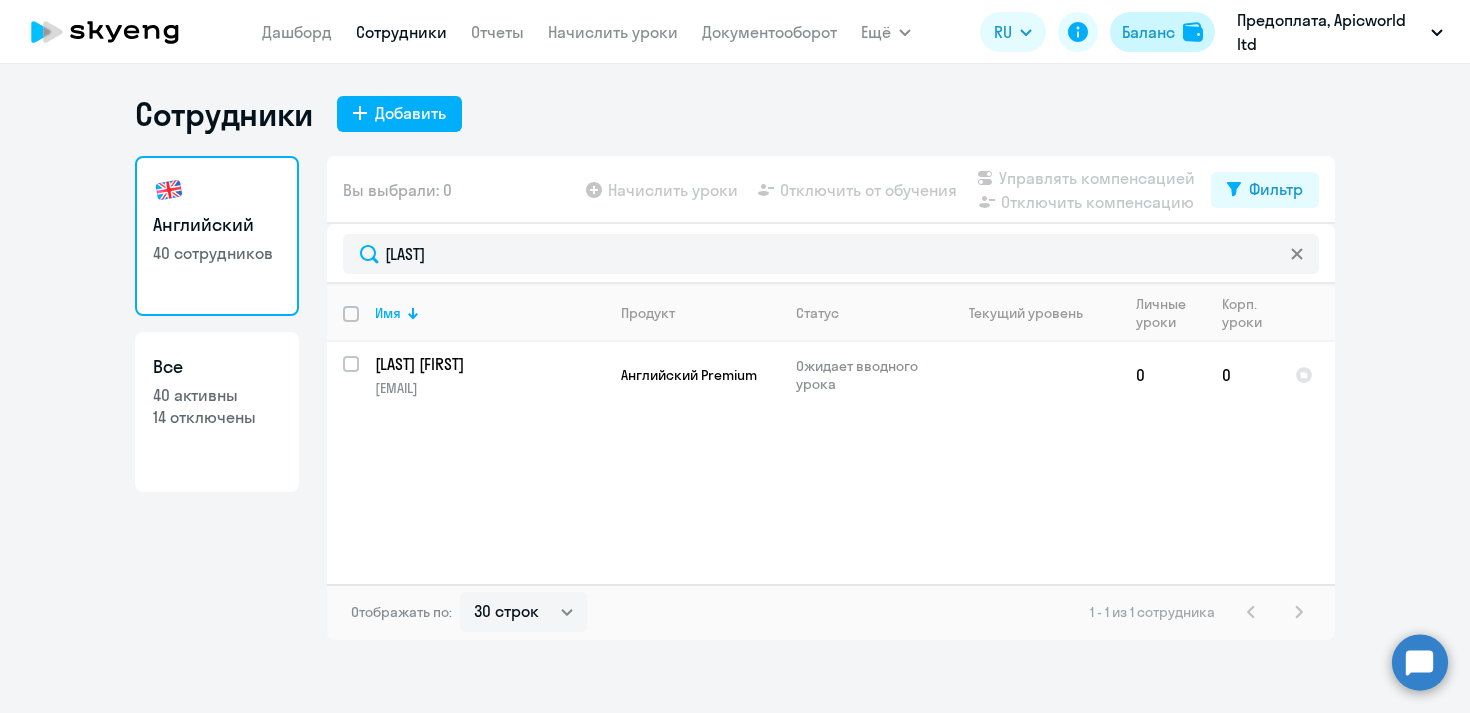 click on "Баланс" 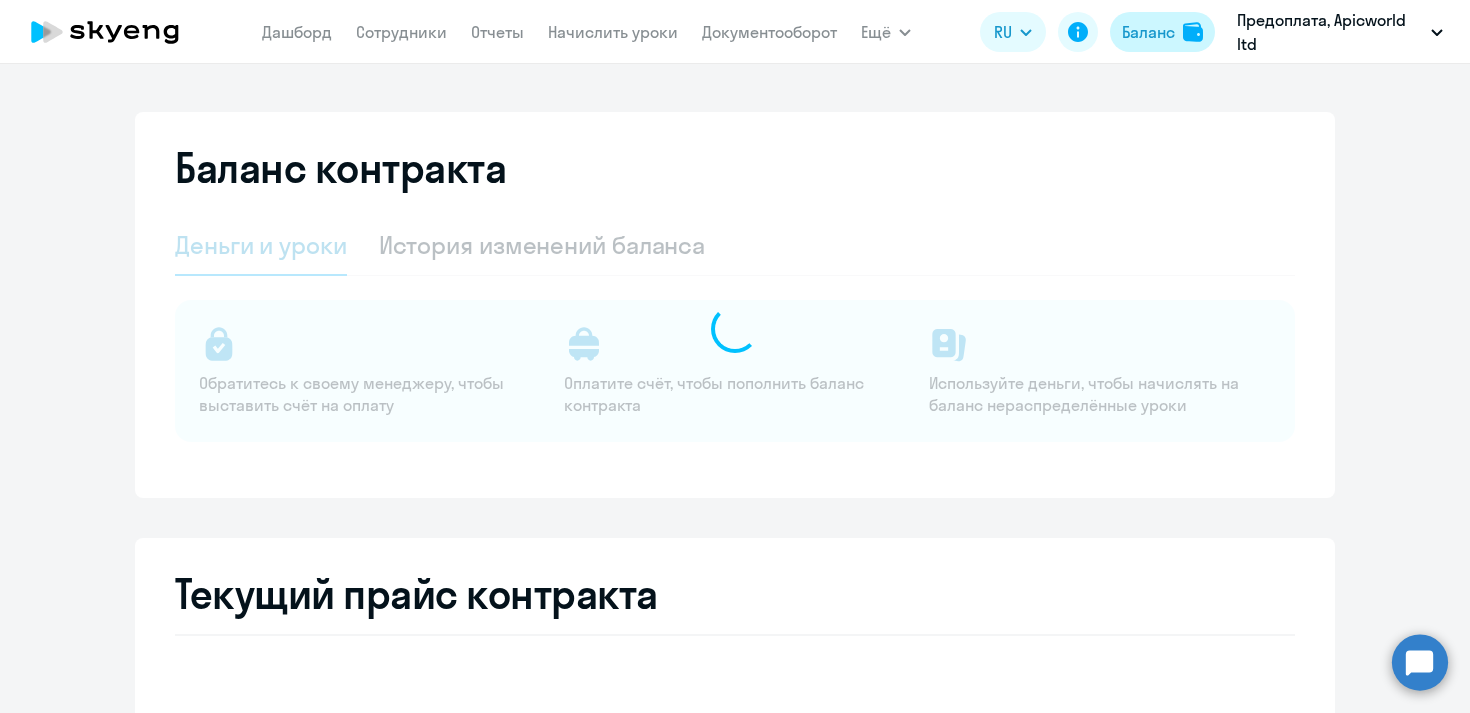 select on "english_adult_not_native_speaker" 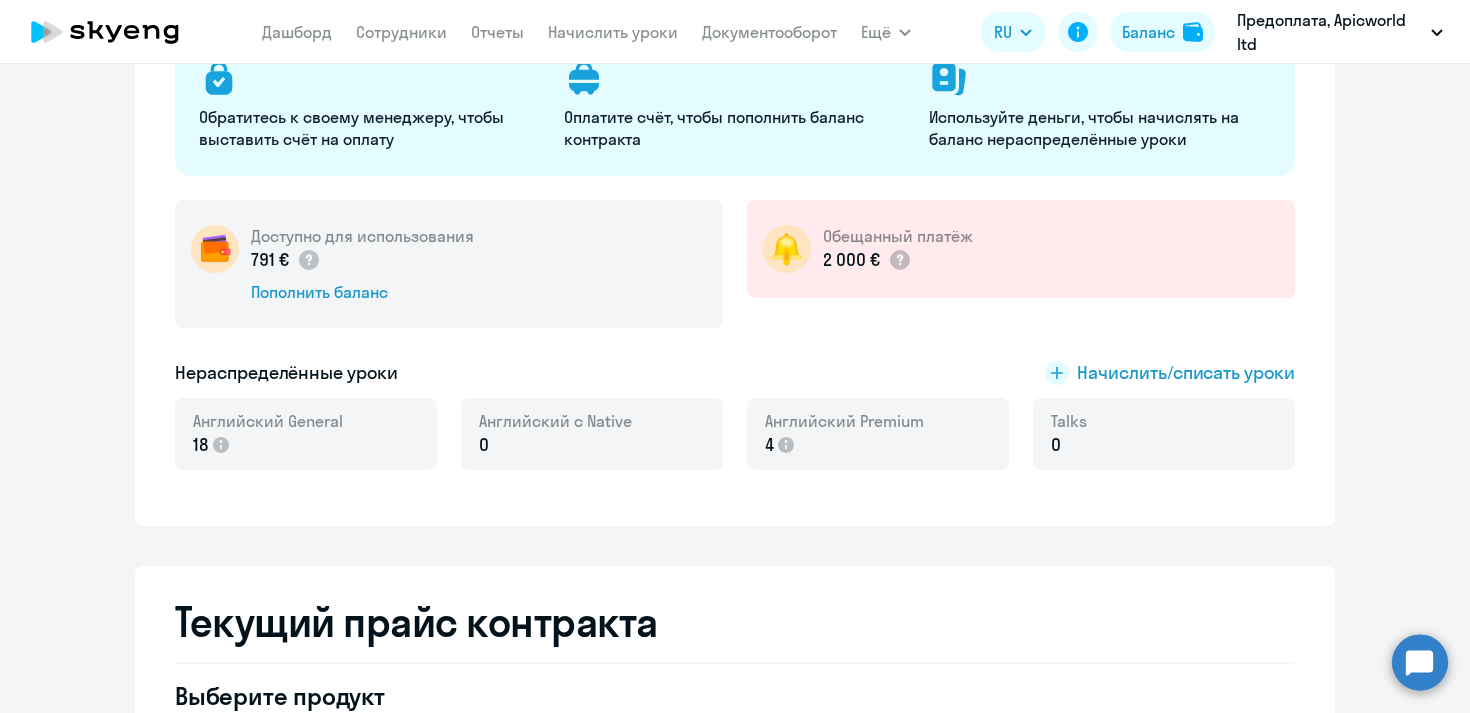 scroll, scrollTop: 273, scrollLeft: 0, axis: vertical 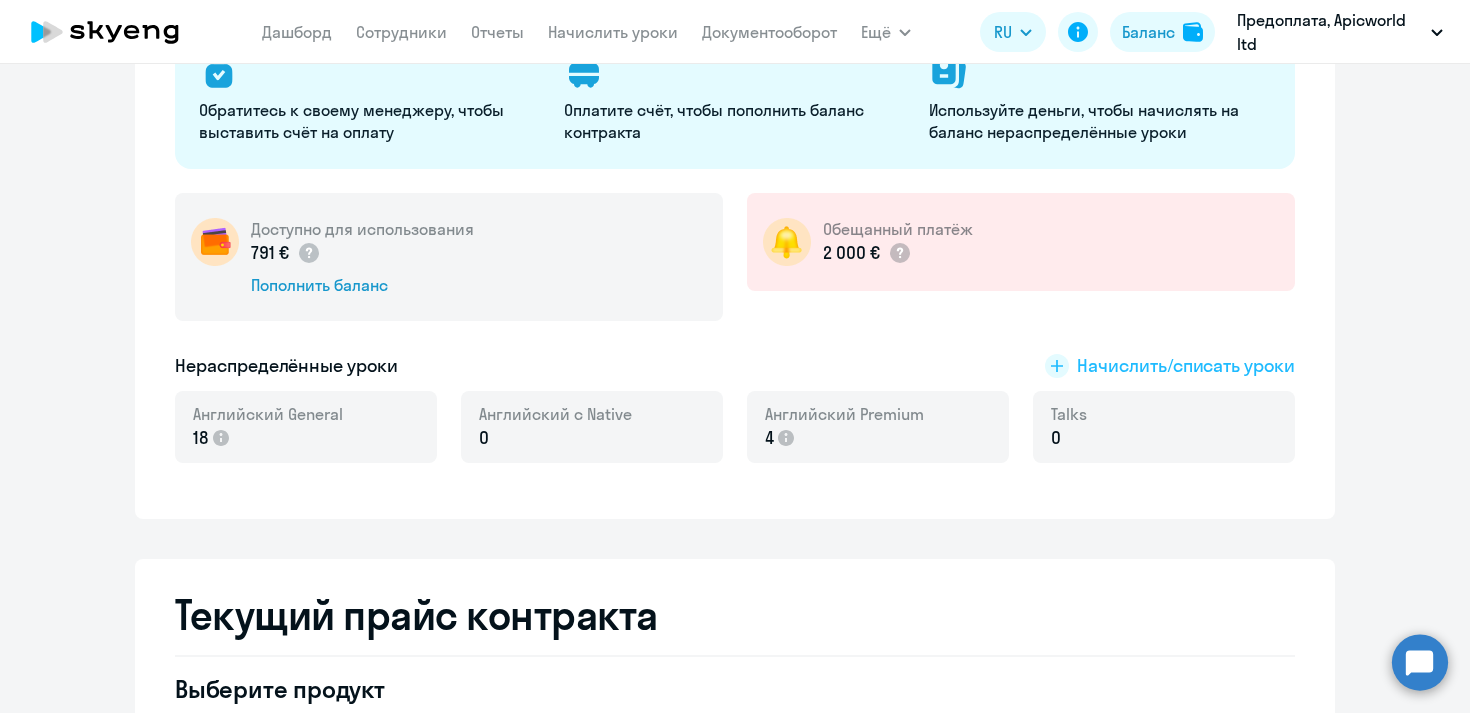 click 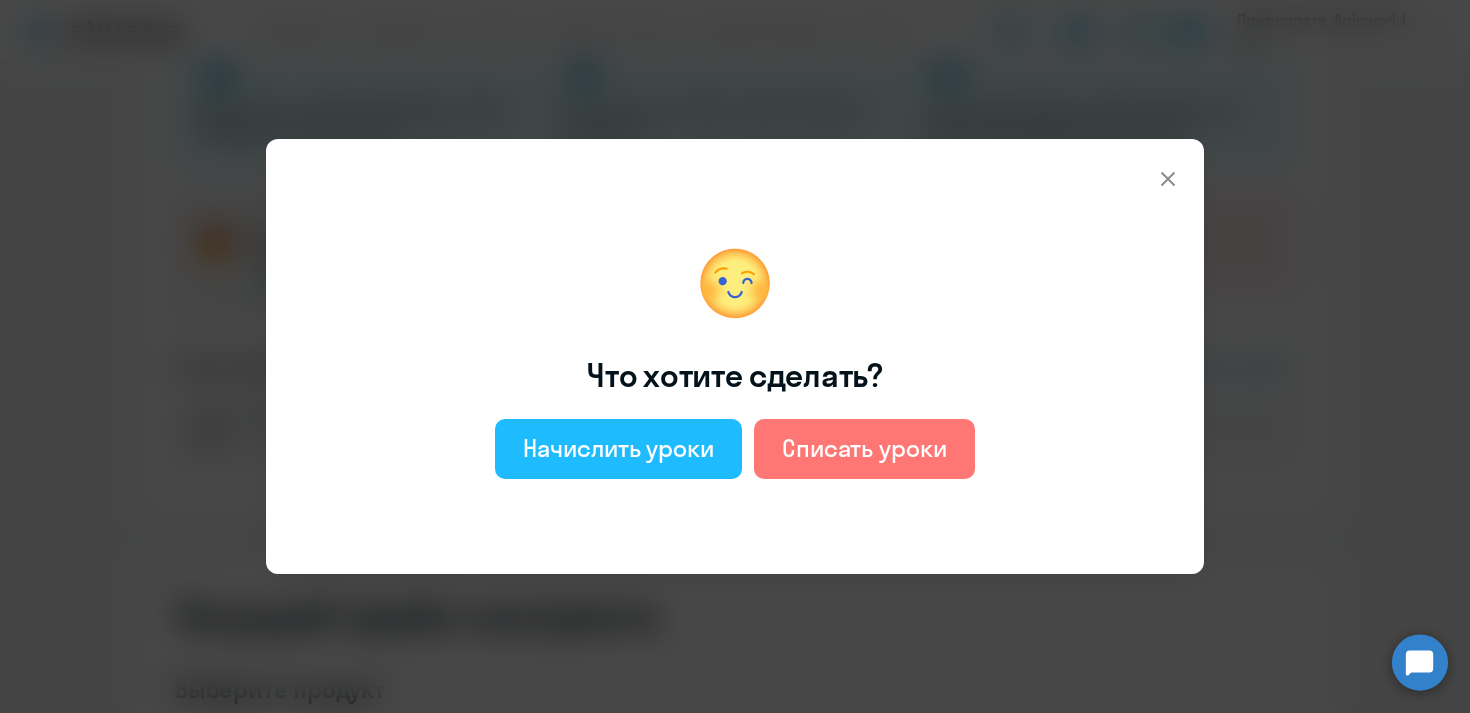 click on "Начислить уроки" at bounding box center [618, 448] 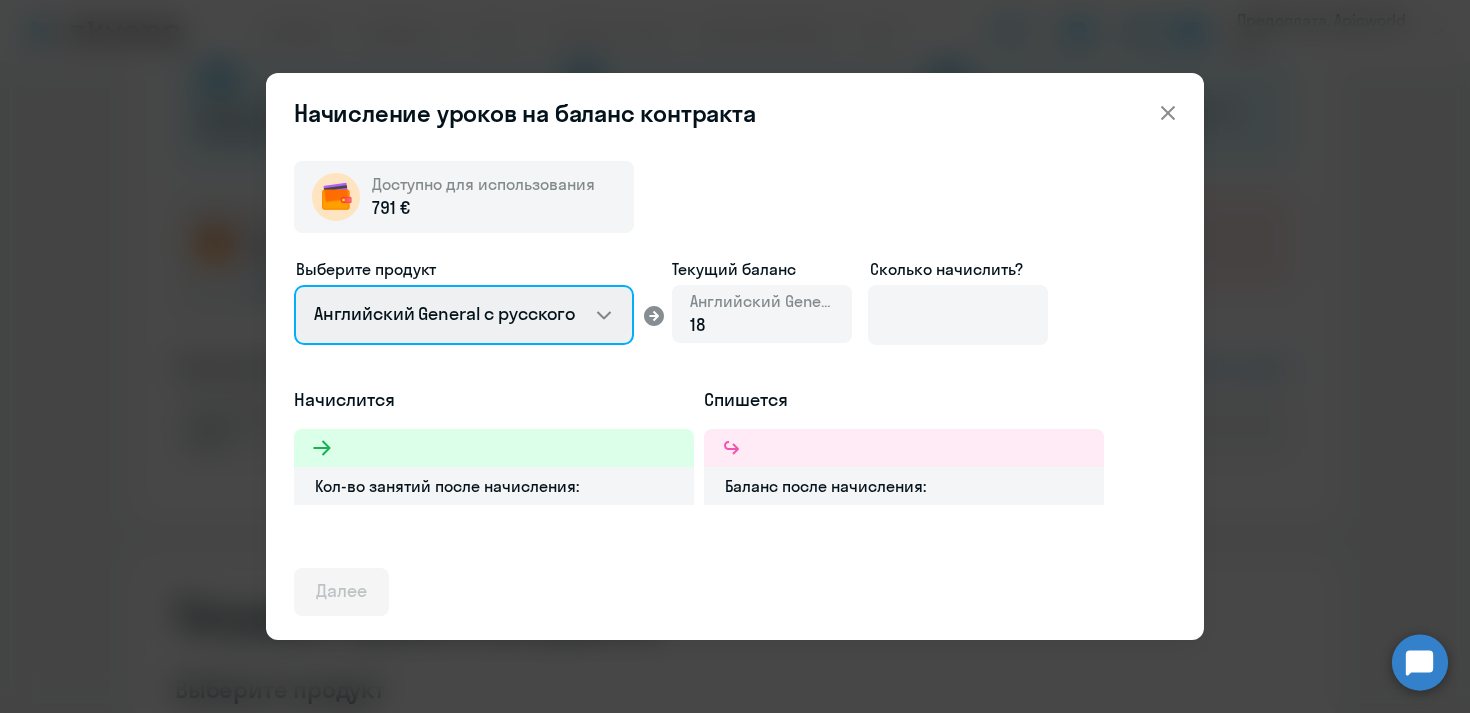 click on "Английский General с русскоговорящим преподавателем   Английский General с англоговорящим преподавателем   Премиум английский с русскоговорящим преподавателем   Talks 15 минутные разговоры на английском" at bounding box center [464, 315] 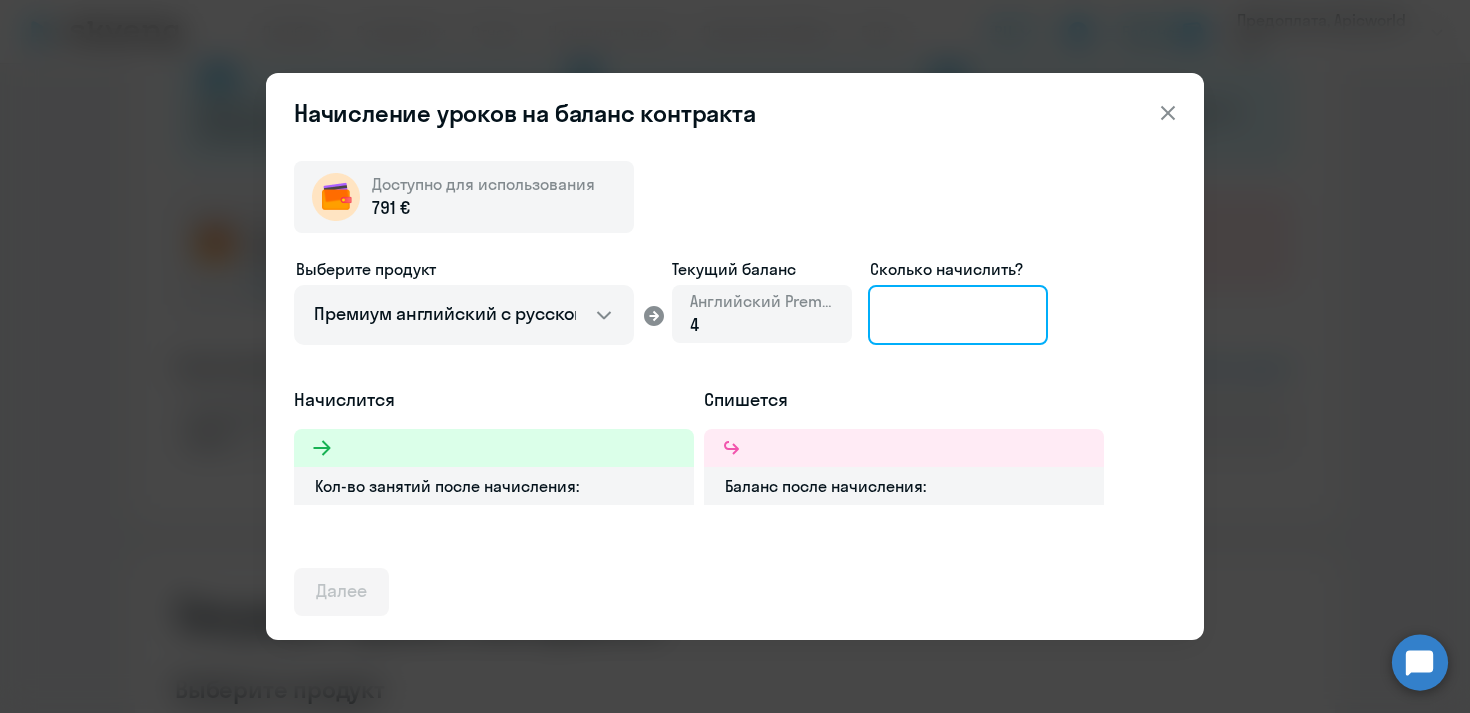 click 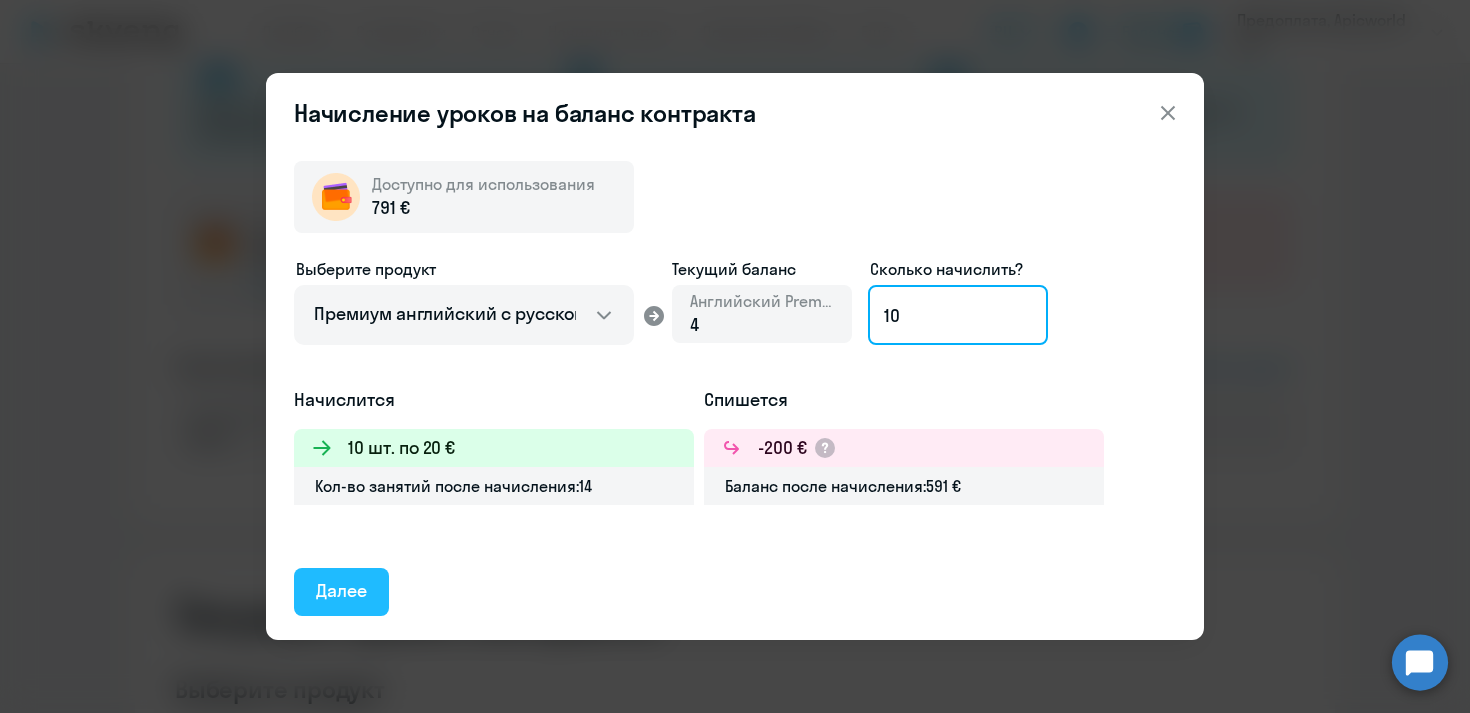 type on "10" 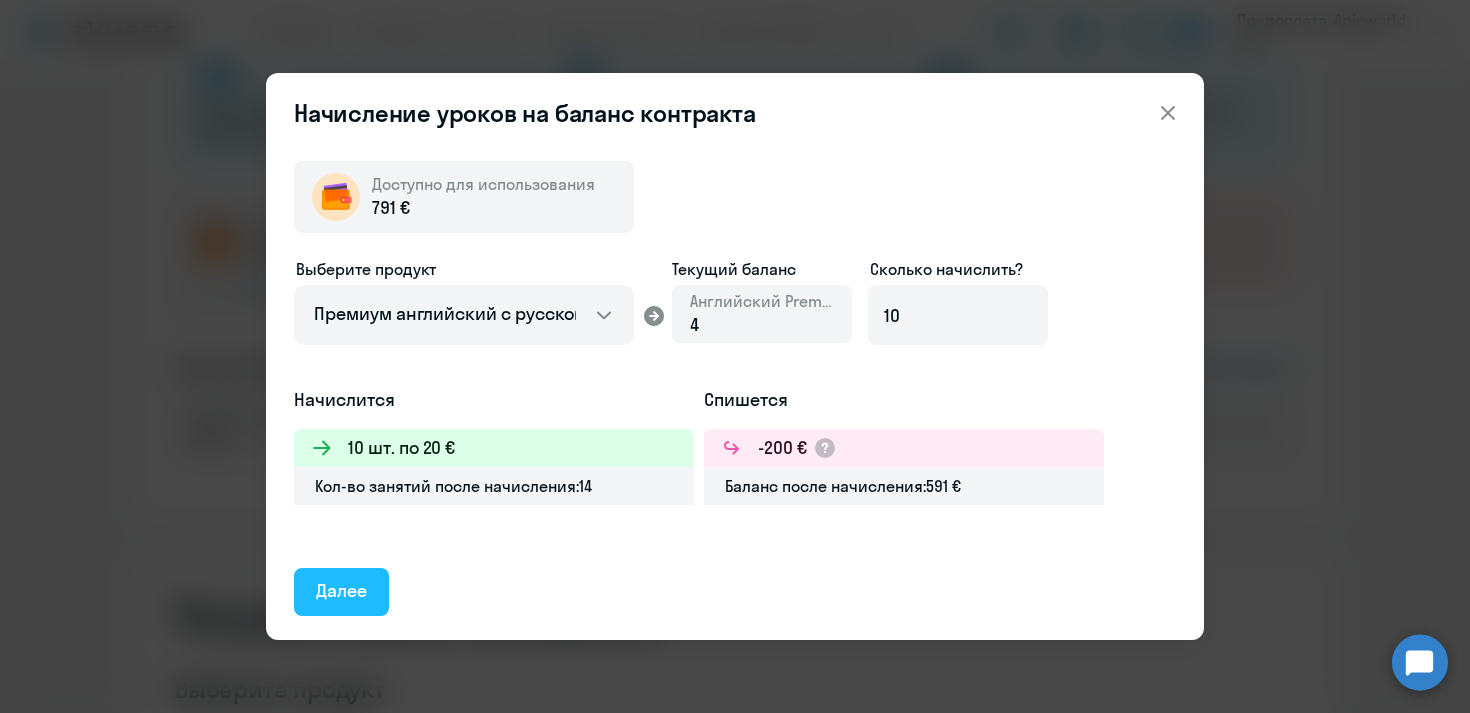 click on "Далее" 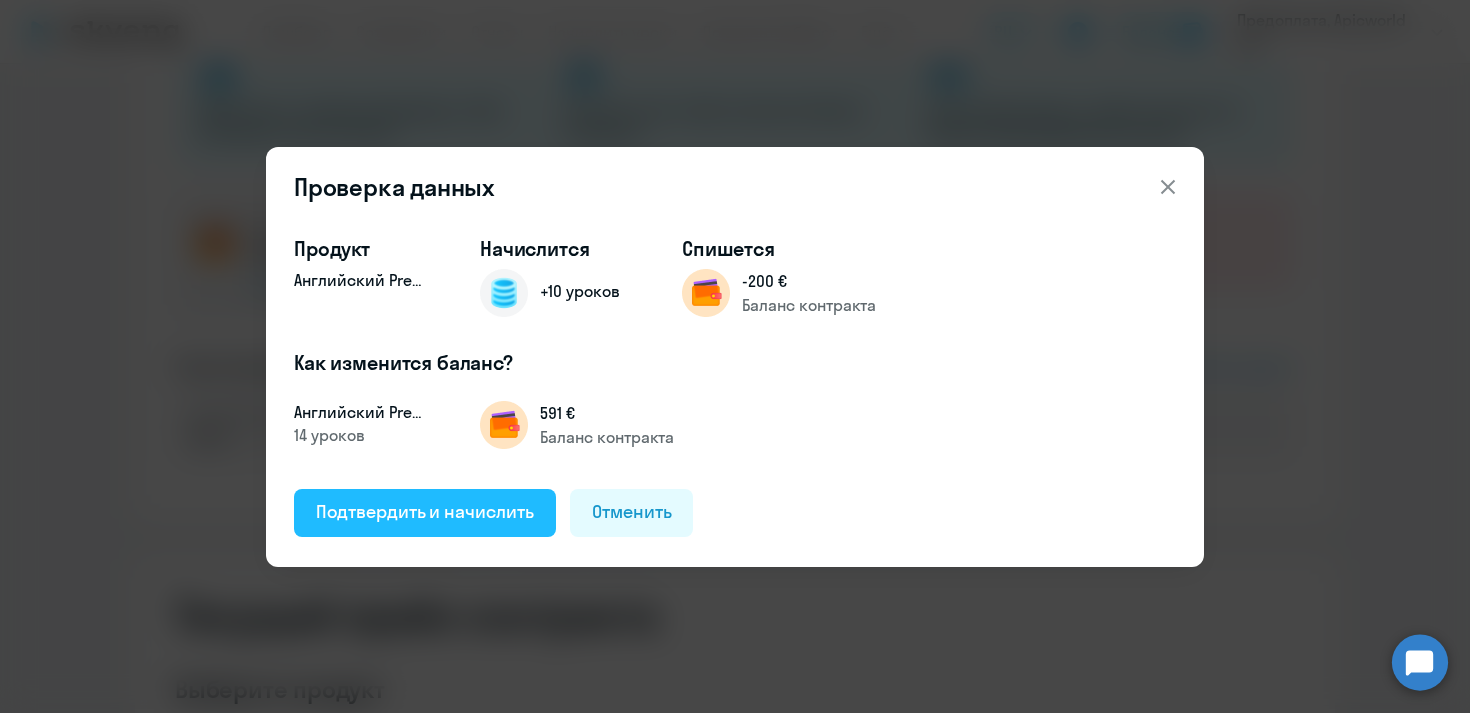 click on "Подтвердить и начислить" at bounding box center [425, 512] 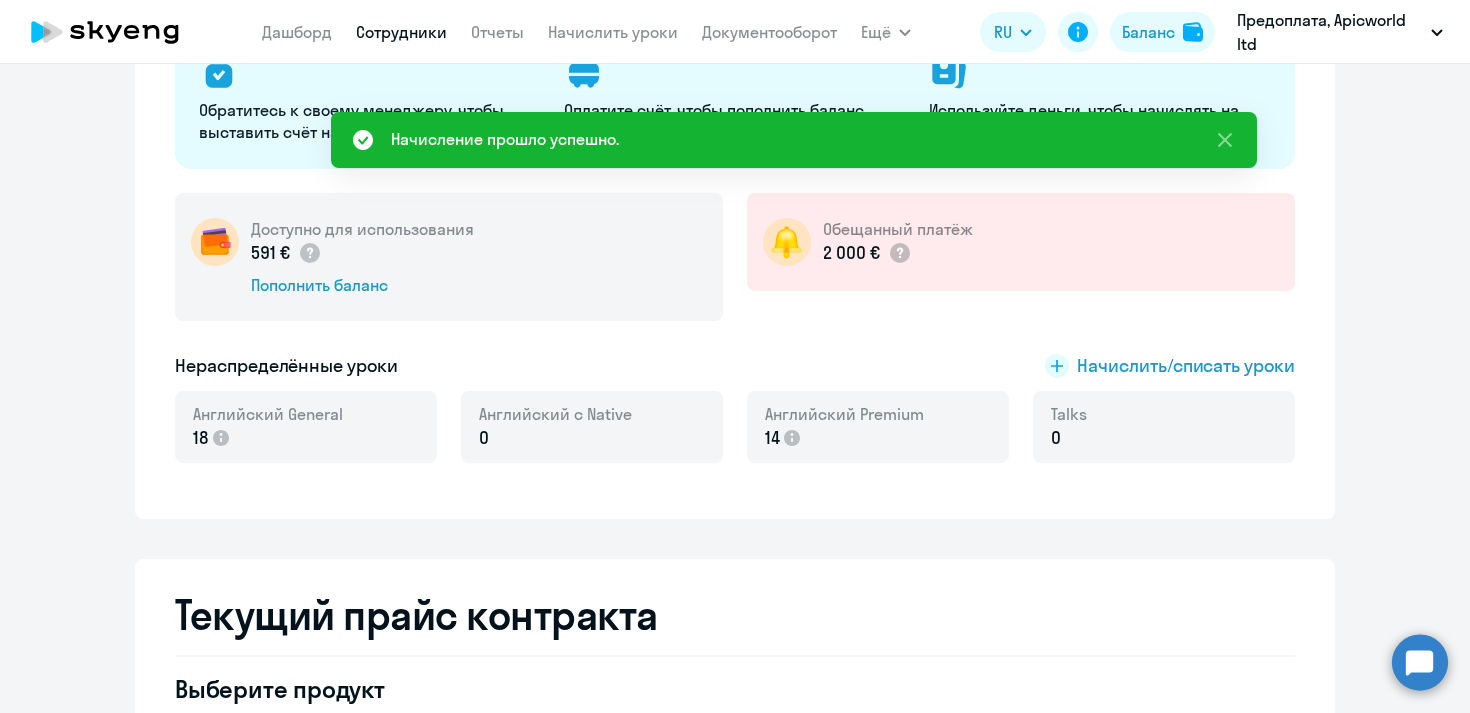 click on "Сотрудники" at bounding box center [401, 32] 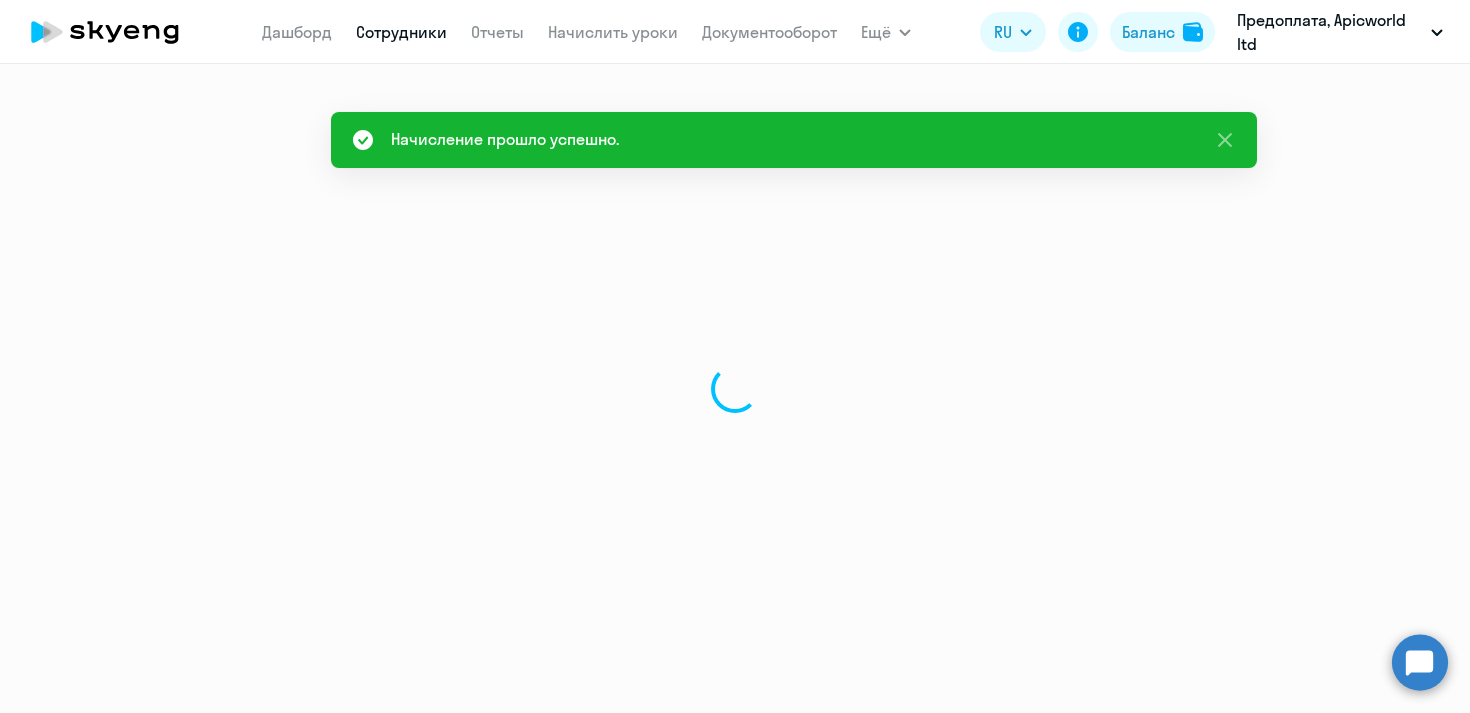 scroll, scrollTop: 0, scrollLeft: 0, axis: both 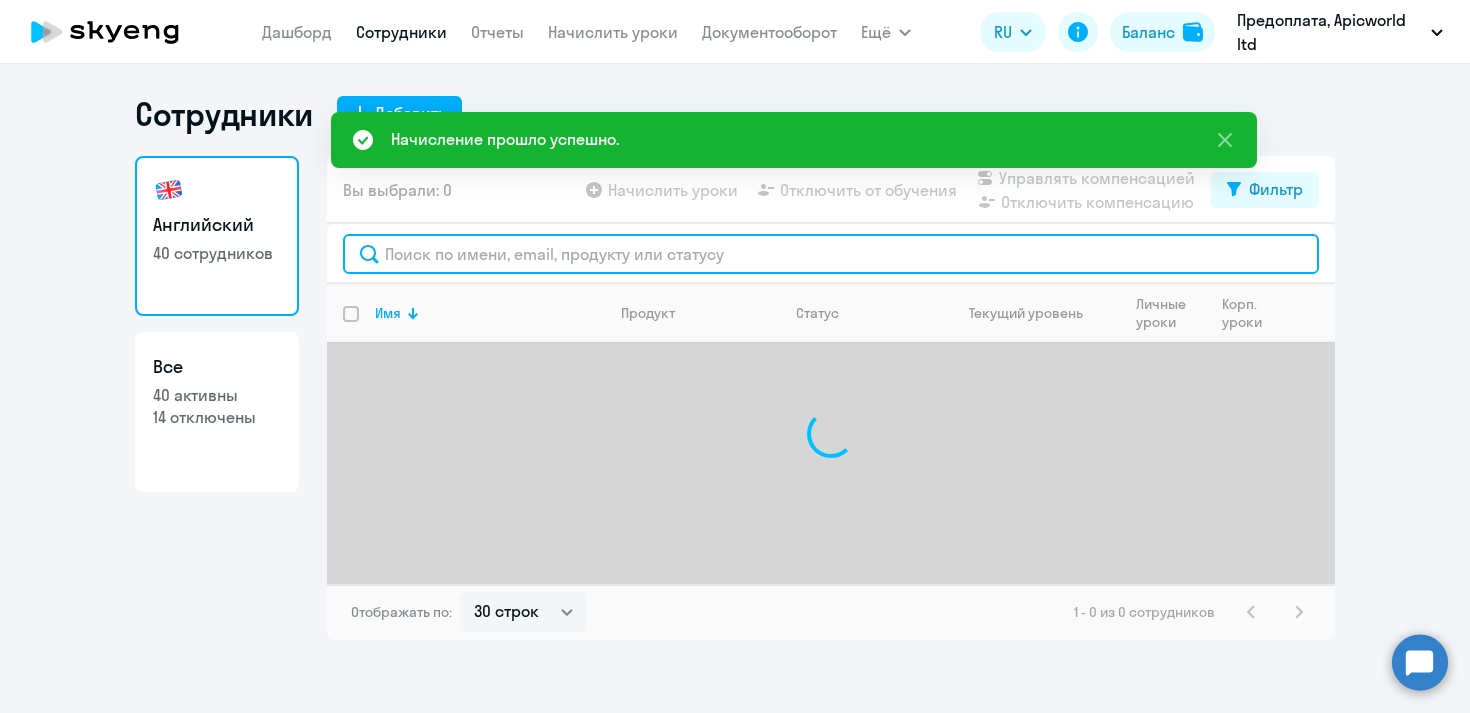 click 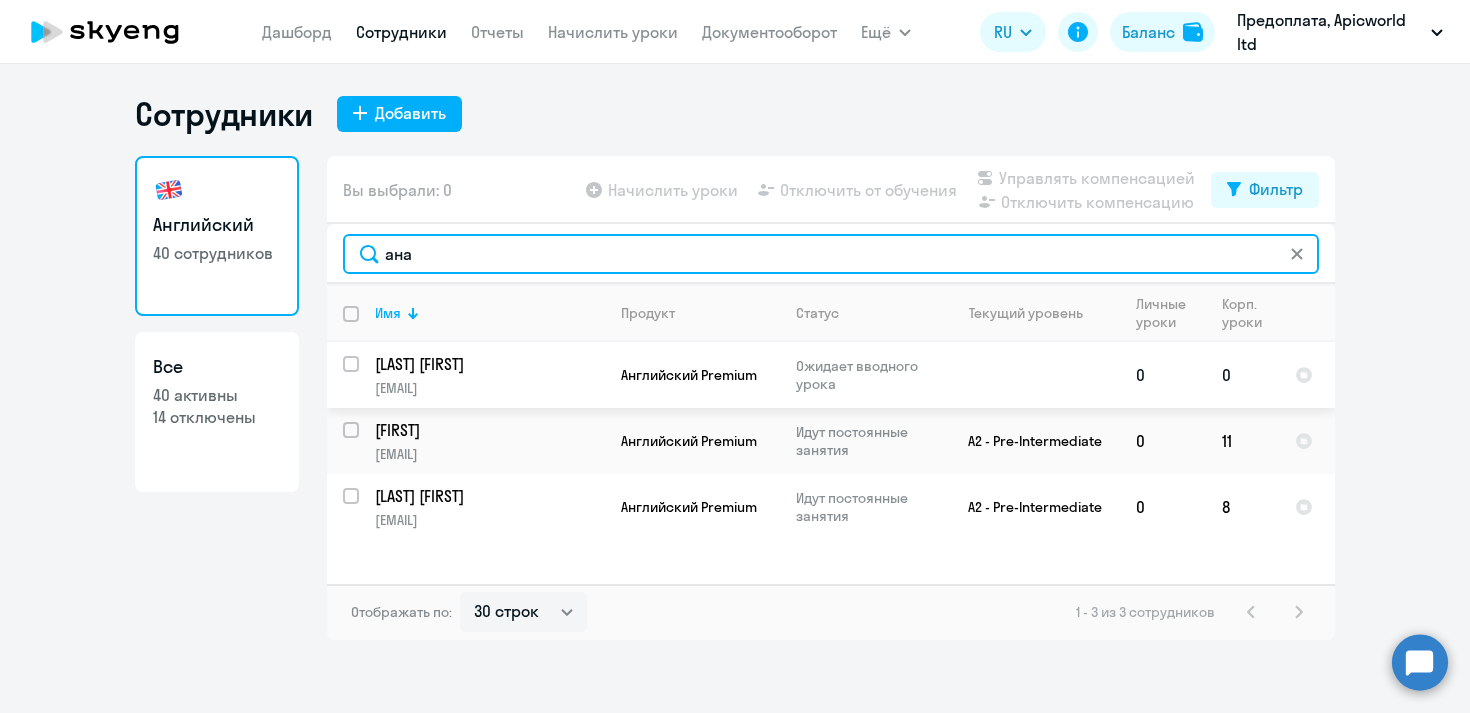 type on "ана" 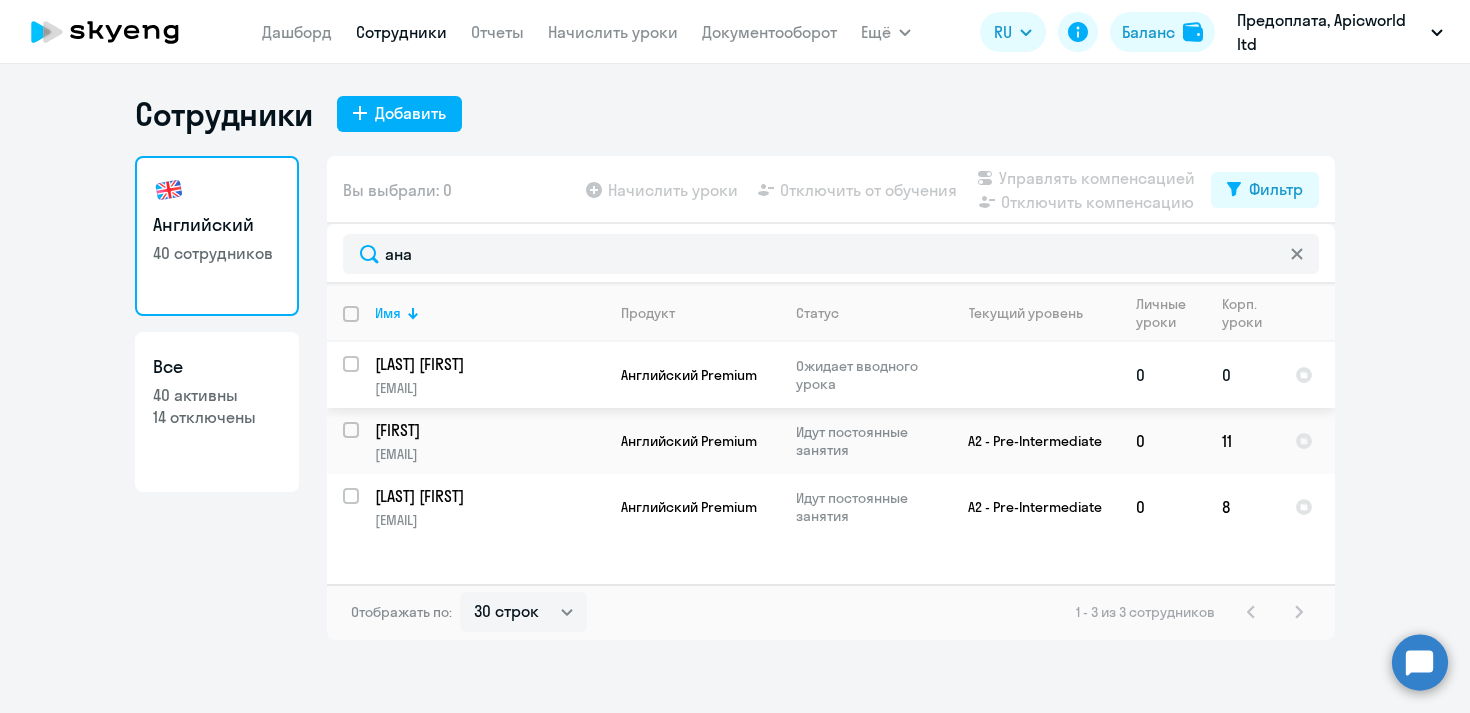 click at bounding box center (363, 376) 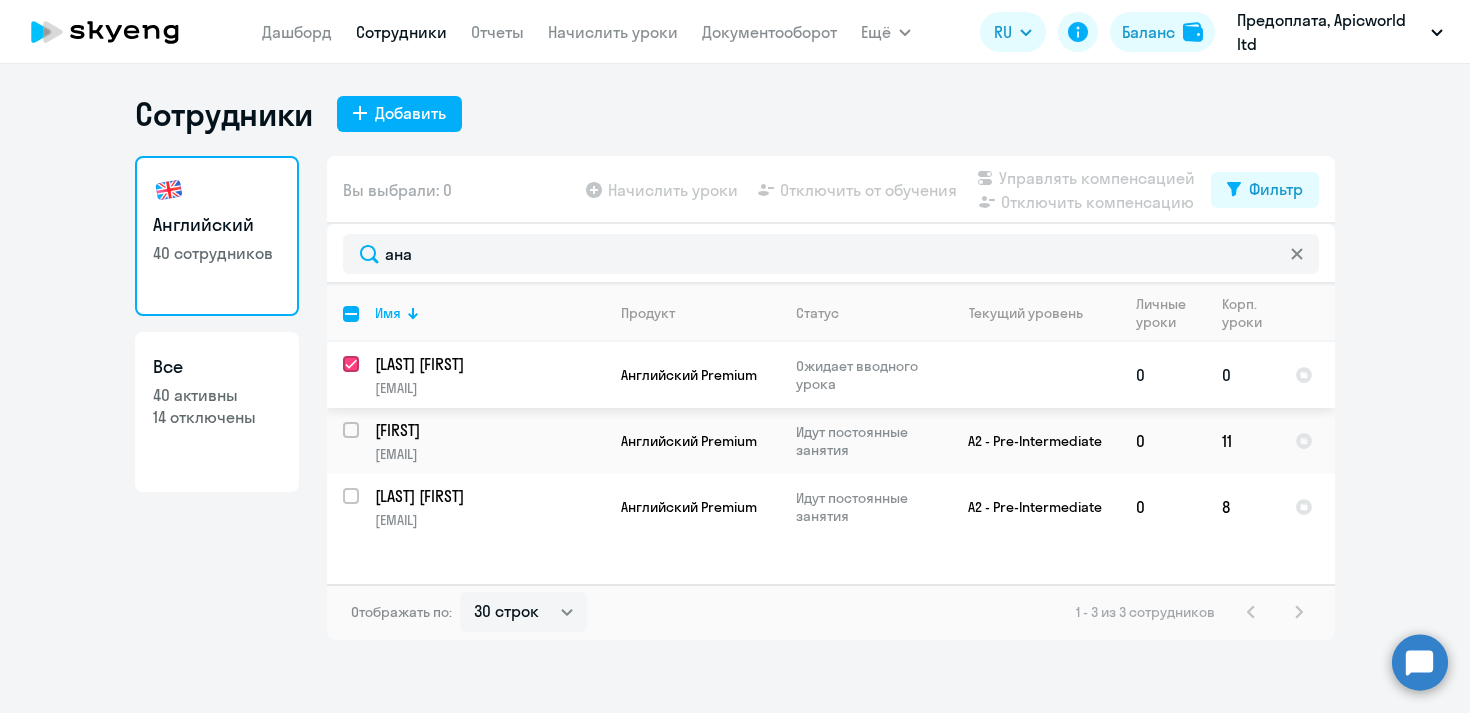 checkbox on "true" 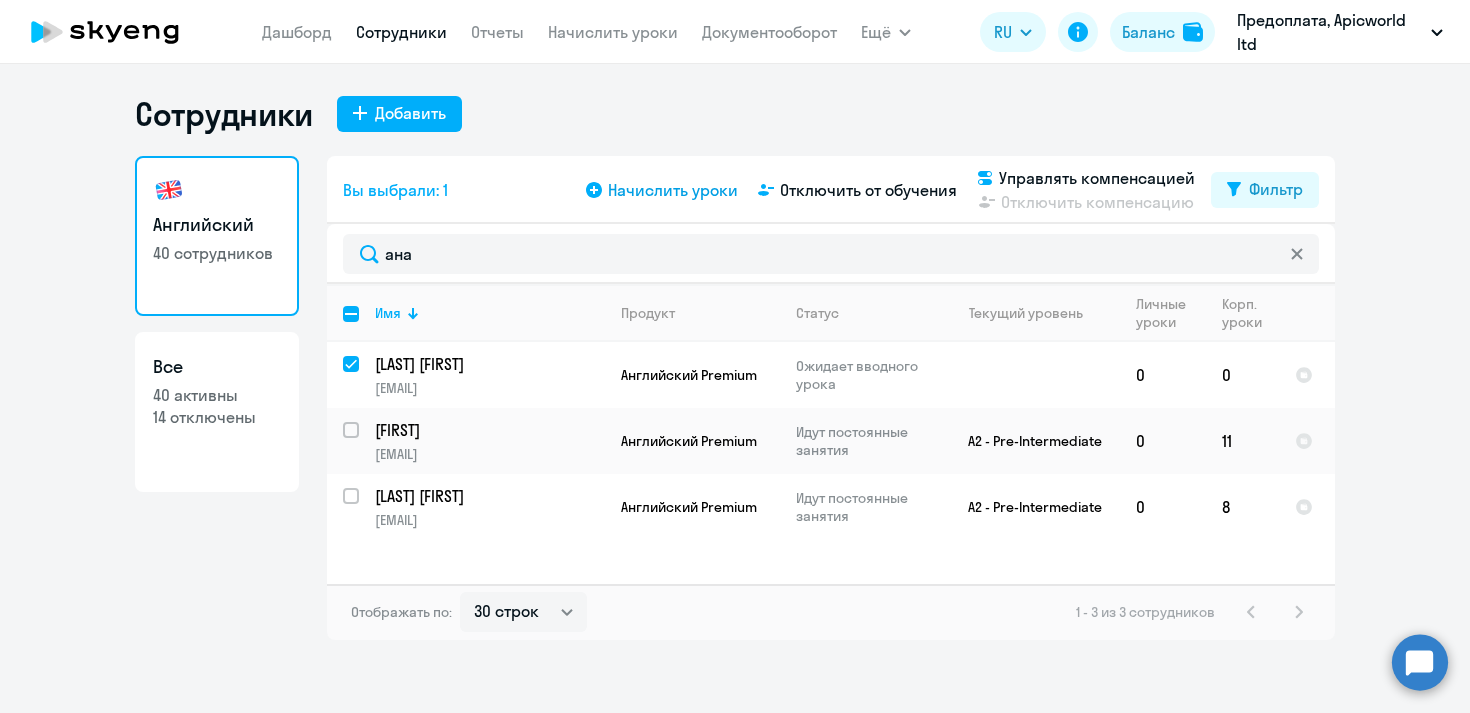 click 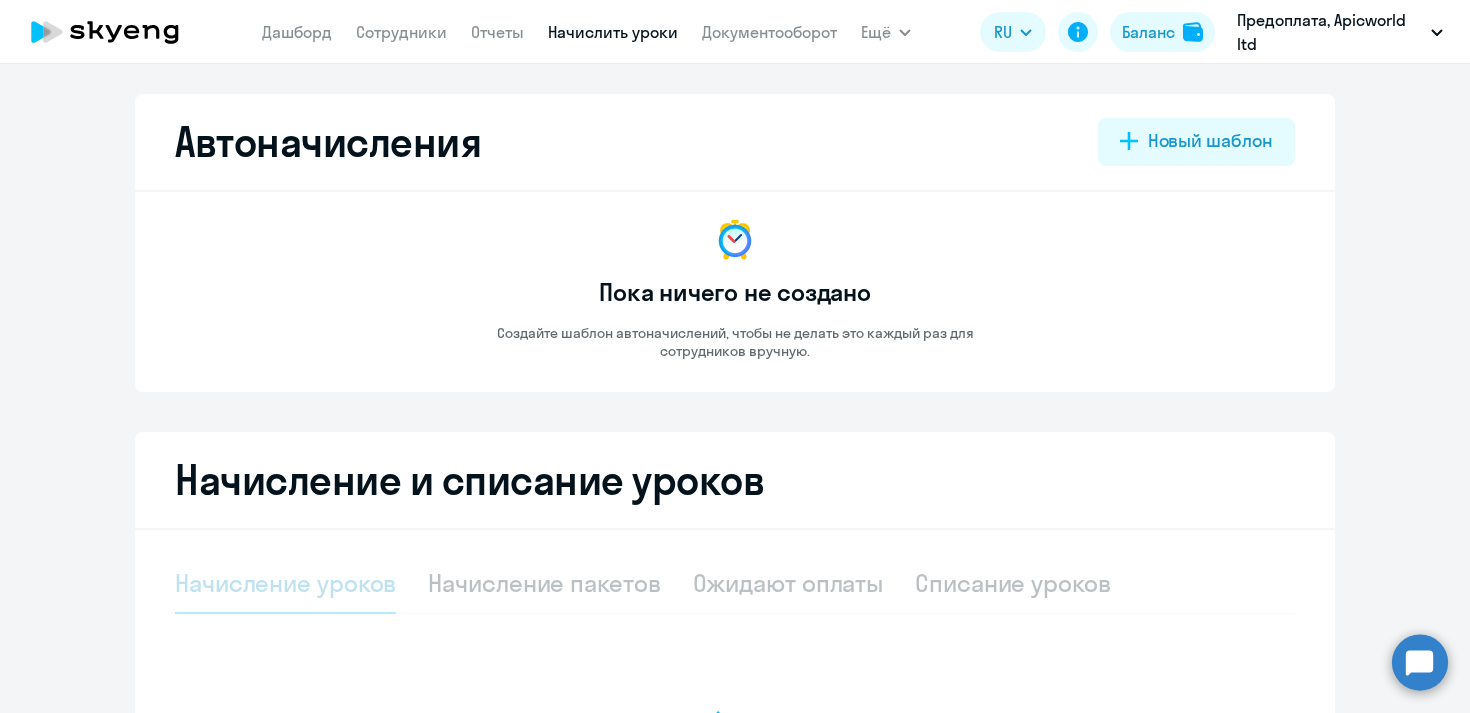 select on "10" 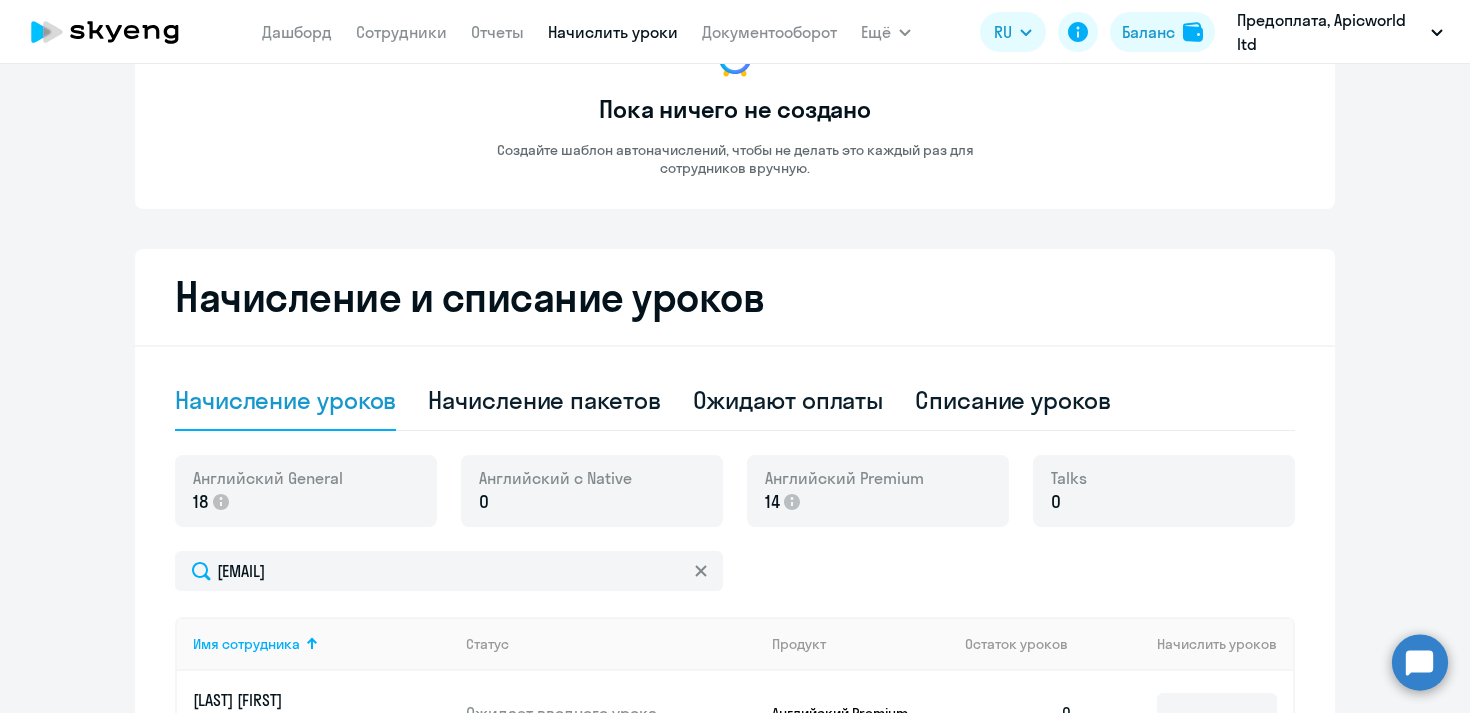 scroll, scrollTop: 323, scrollLeft: 0, axis: vertical 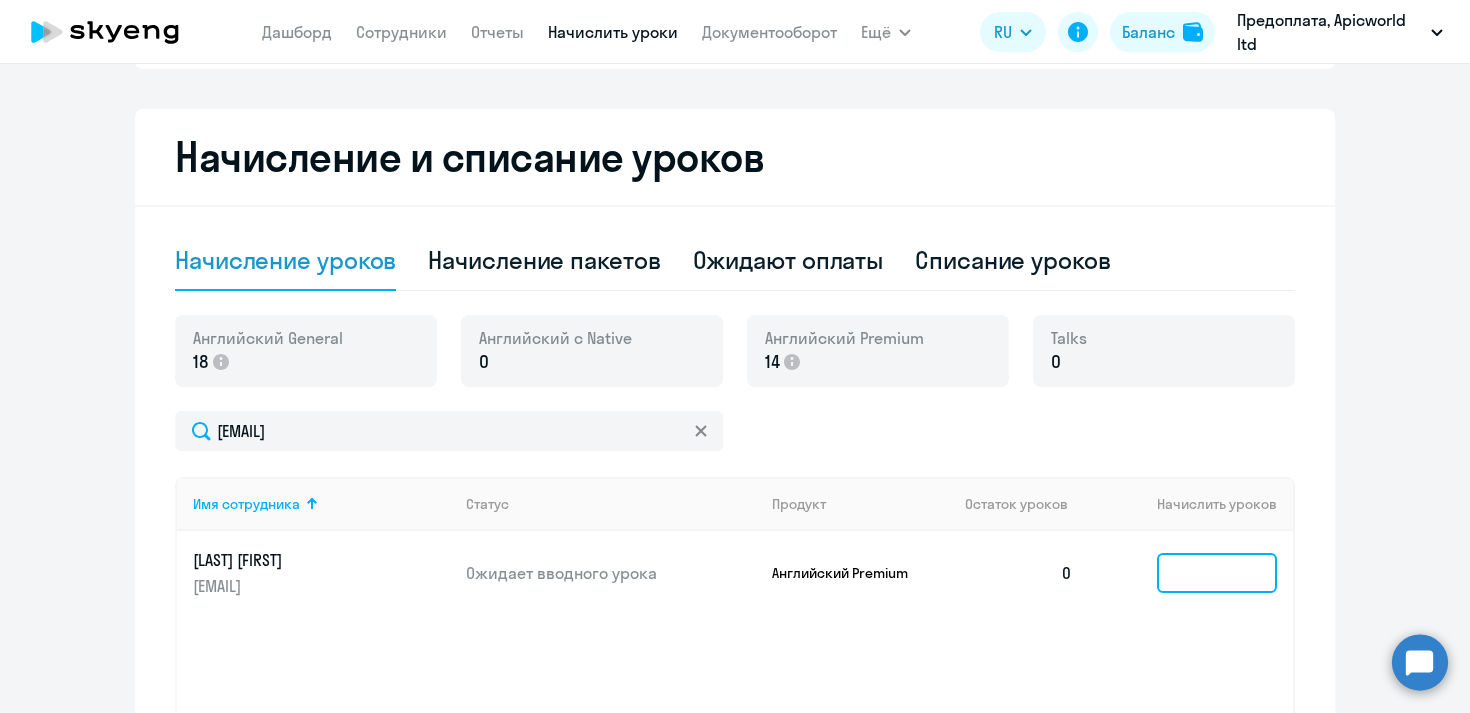 click 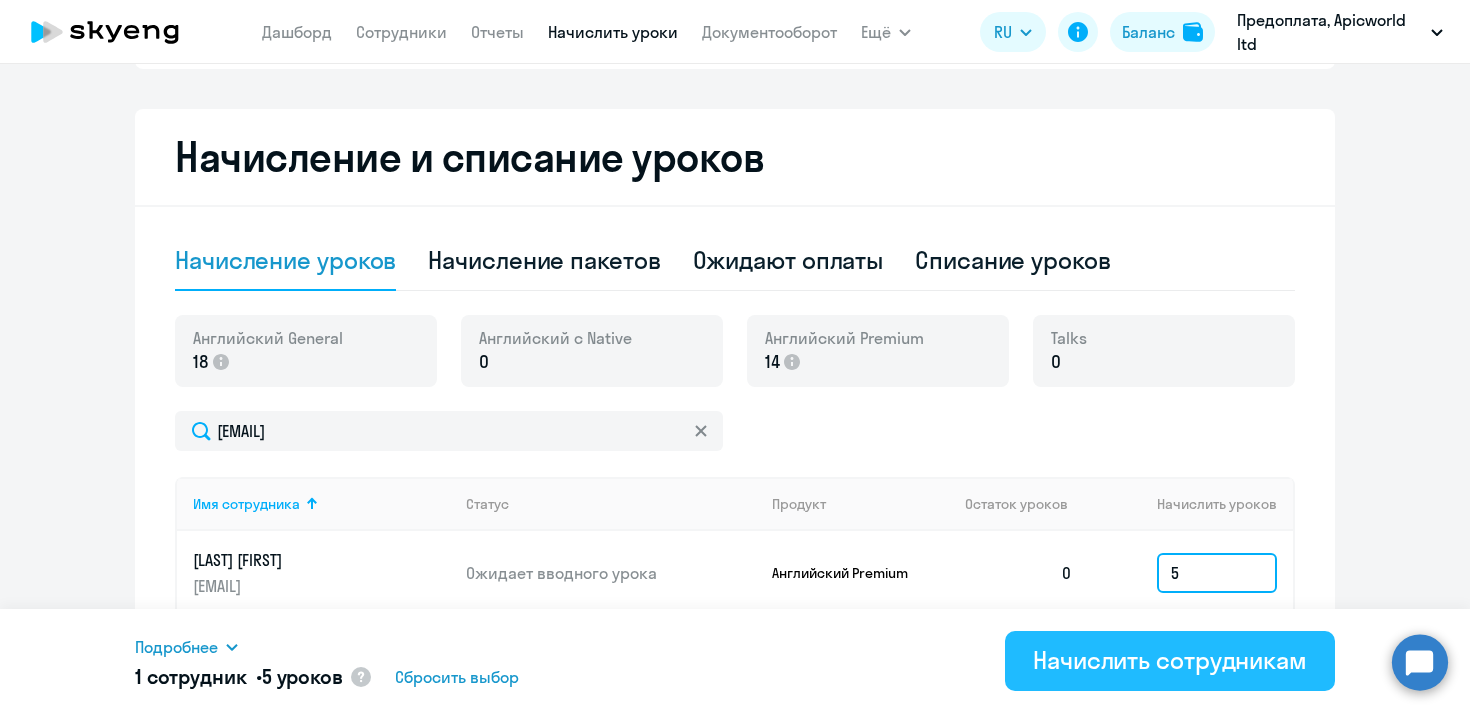 type on "5" 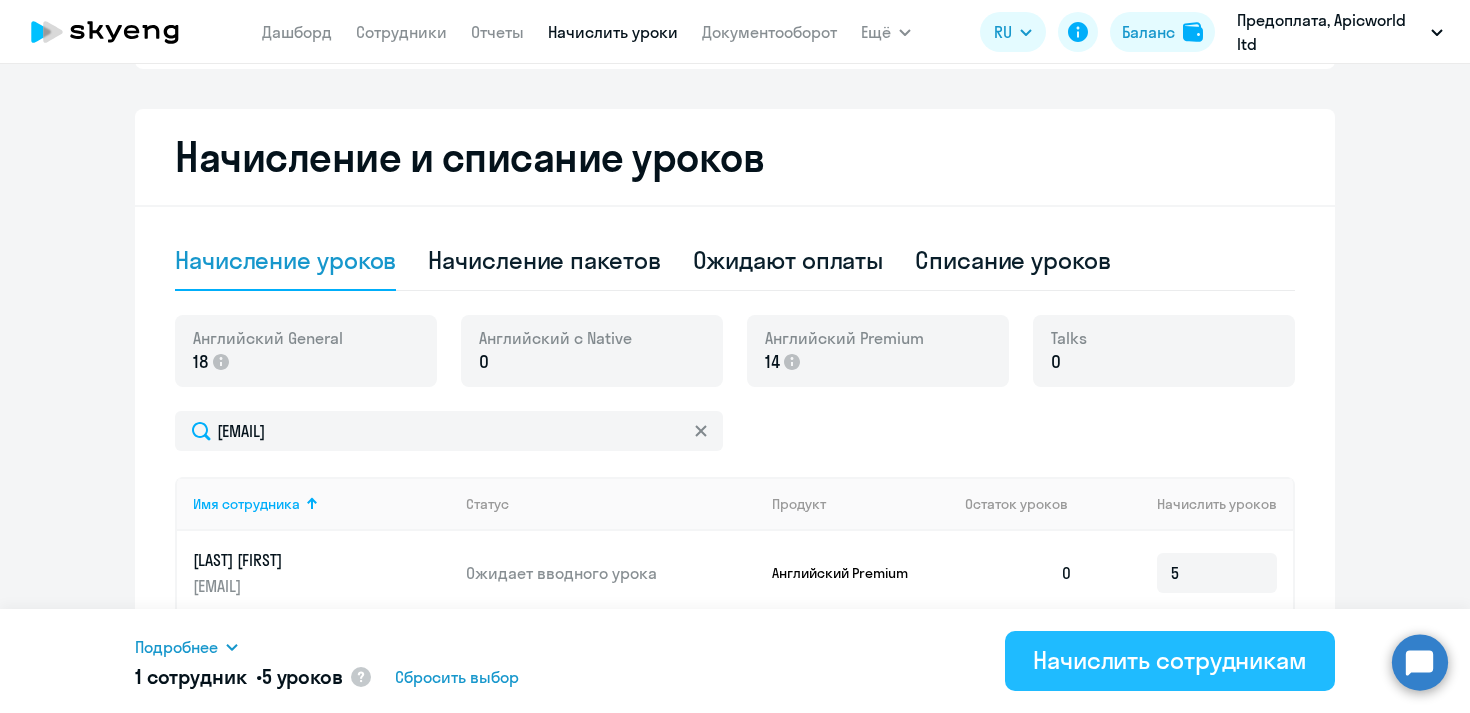 click on "Начислить сотрудникам" at bounding box center [1170, 660] 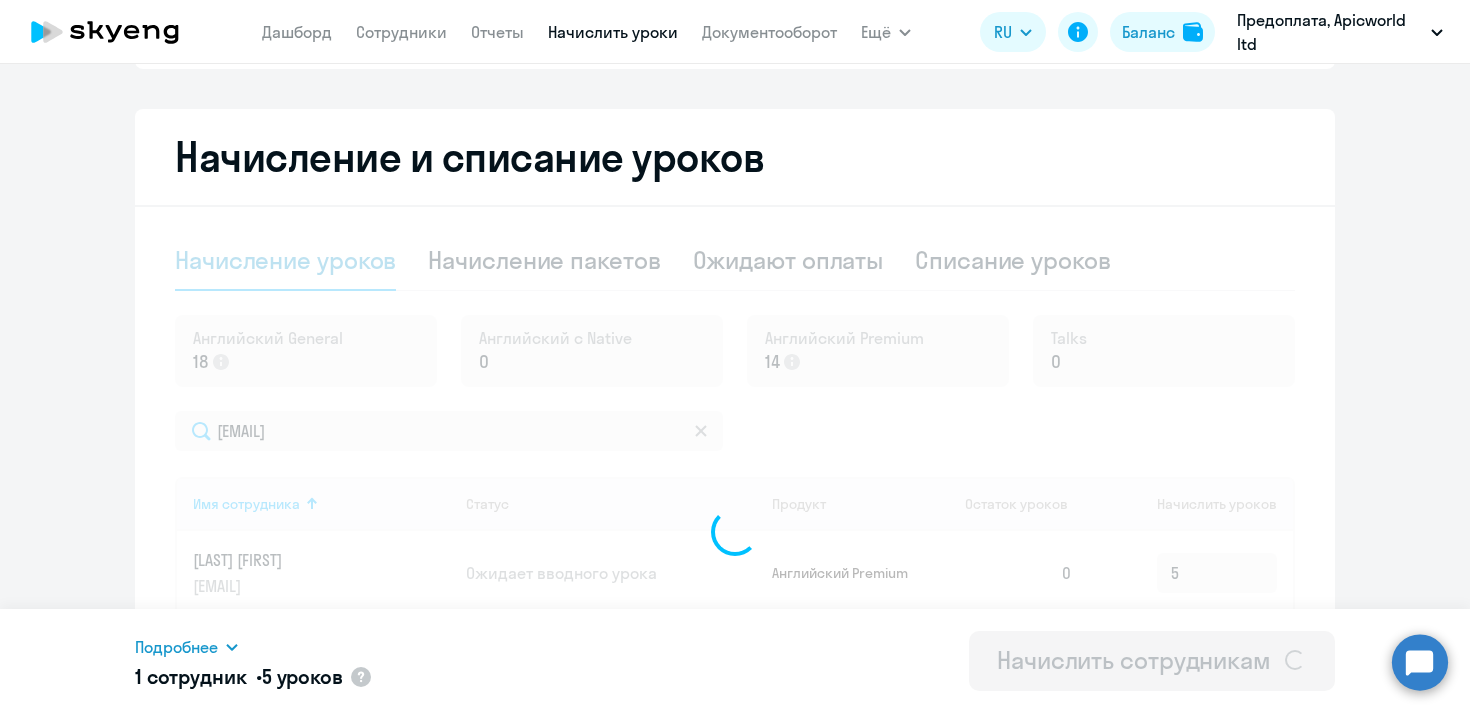 type 